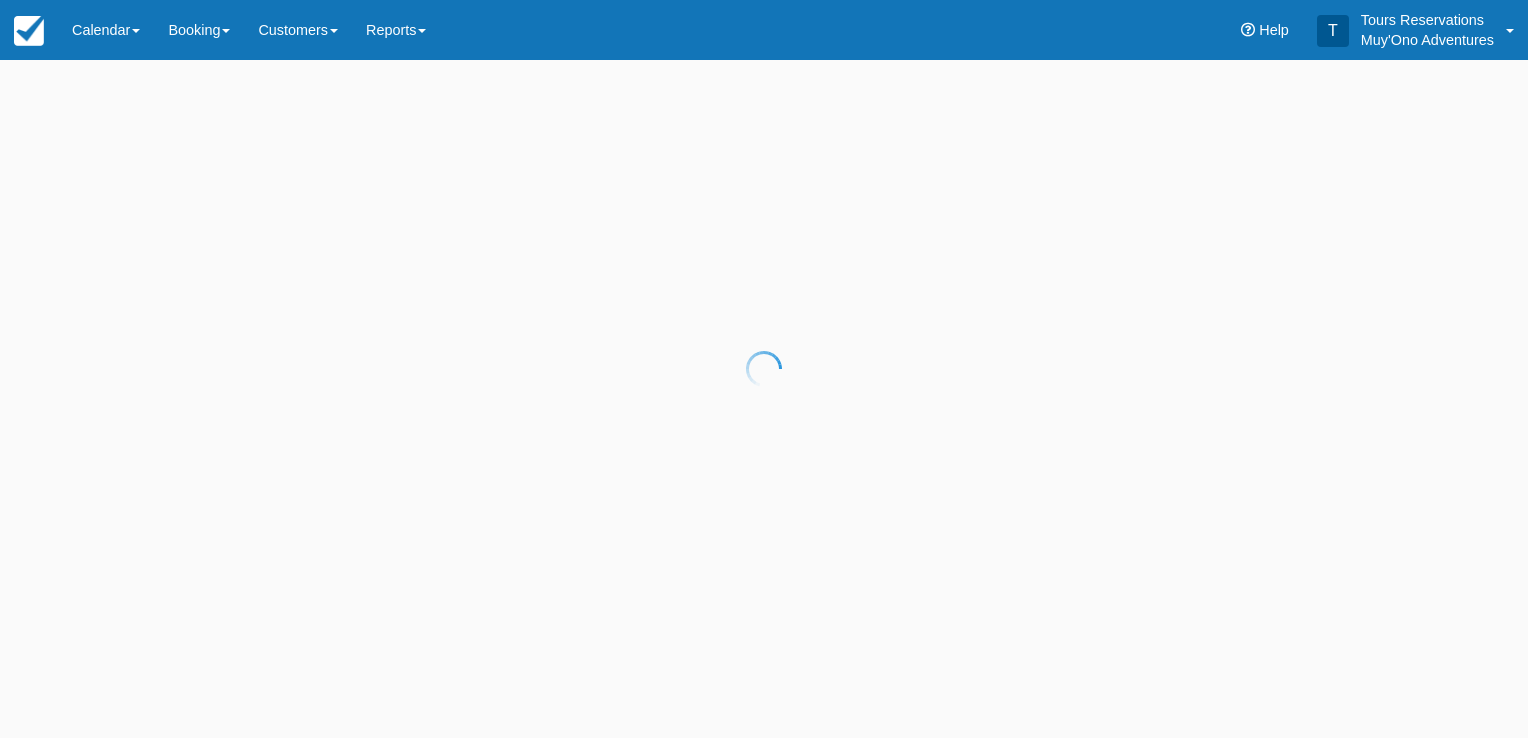 scroll, scrollTop: 0, scrollLeft: 0, axis: both 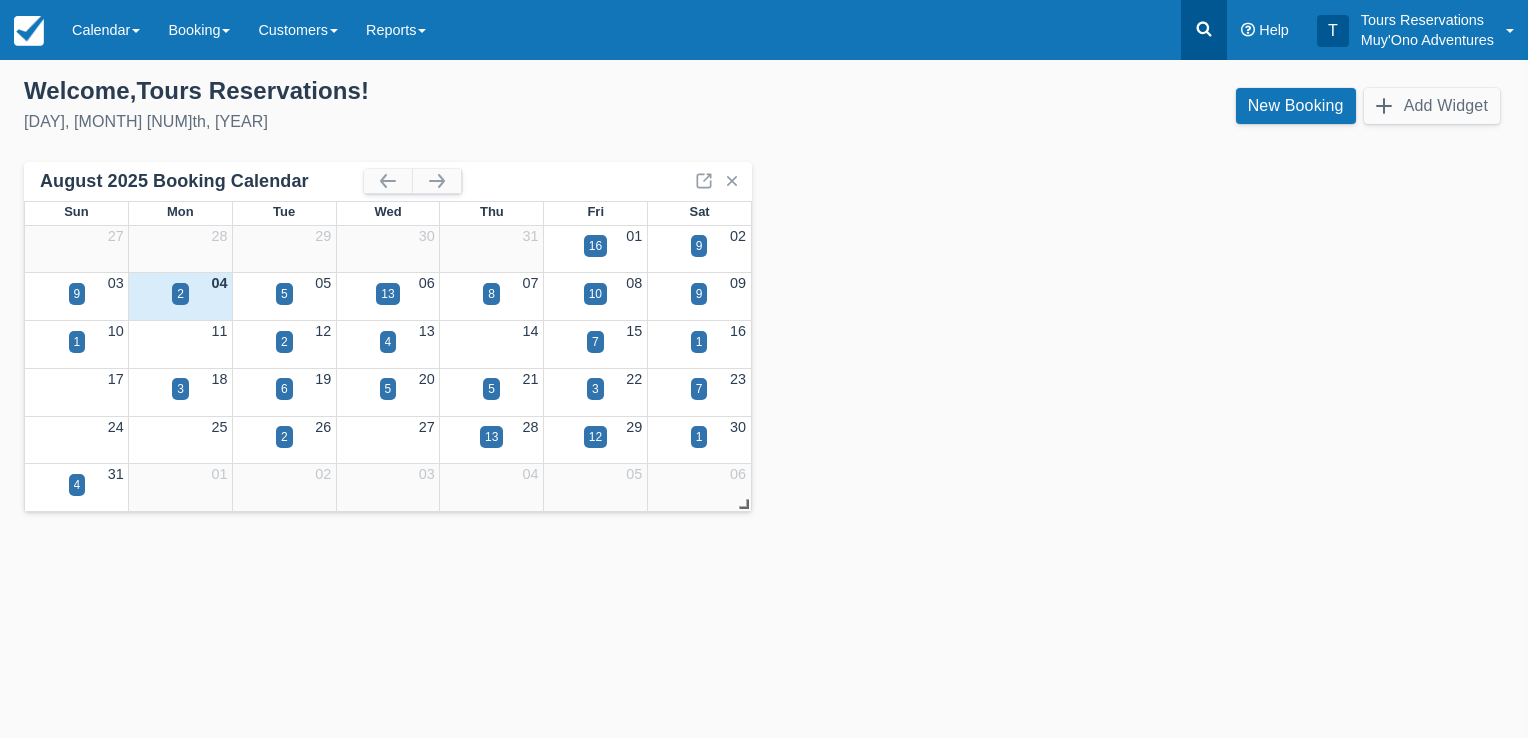 click 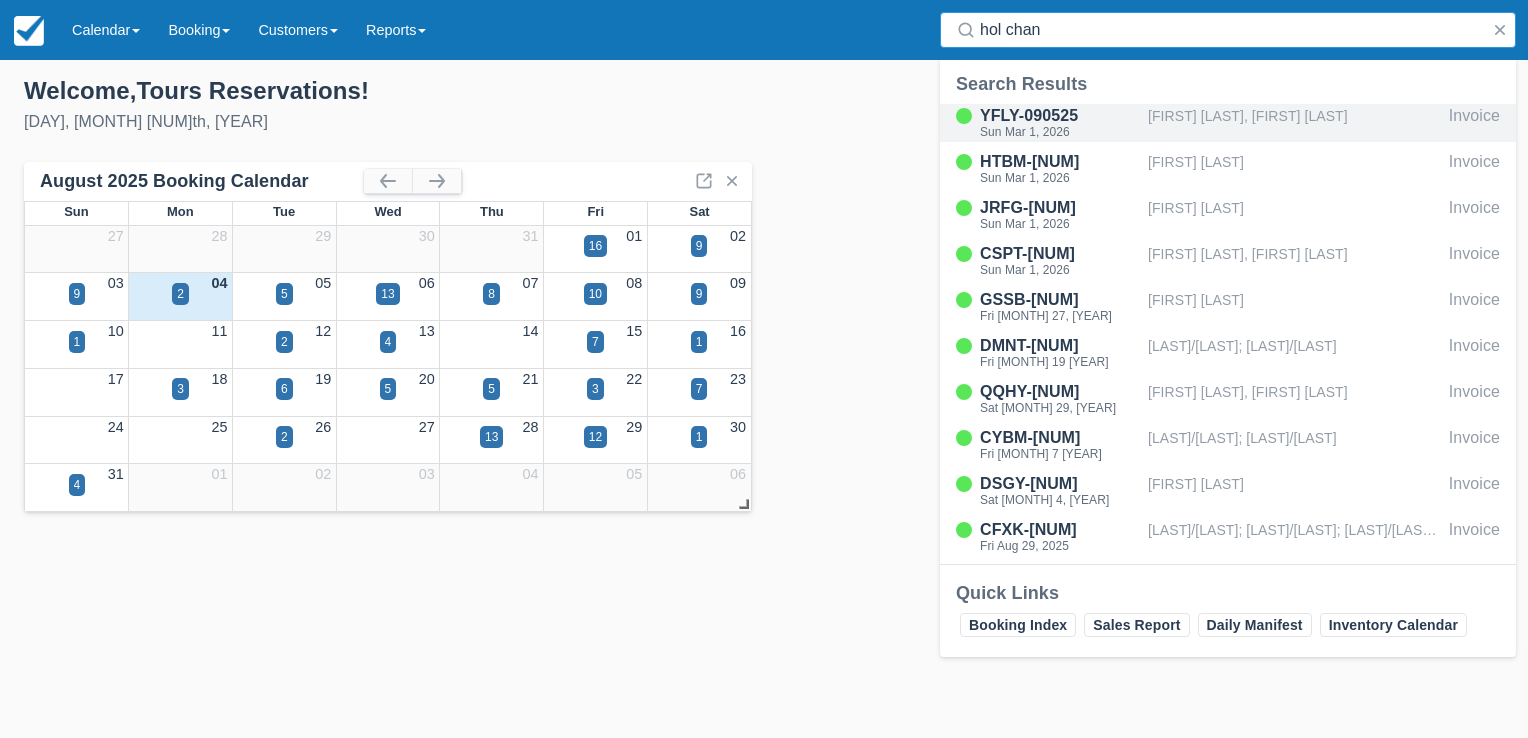 type on "hol chan" 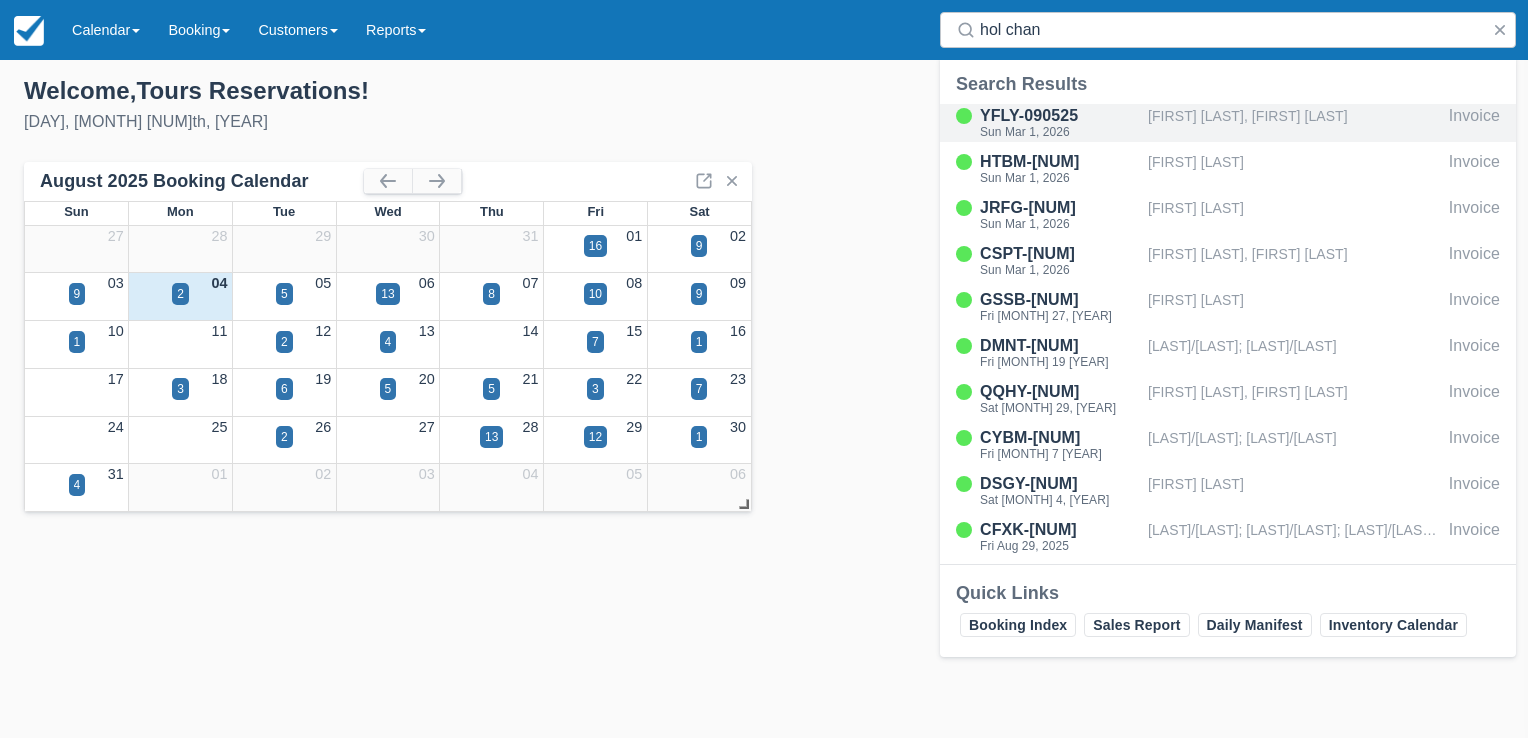 click on "Cheyenne Daise, Christopher Davis" at bounding box center [1294, 123] 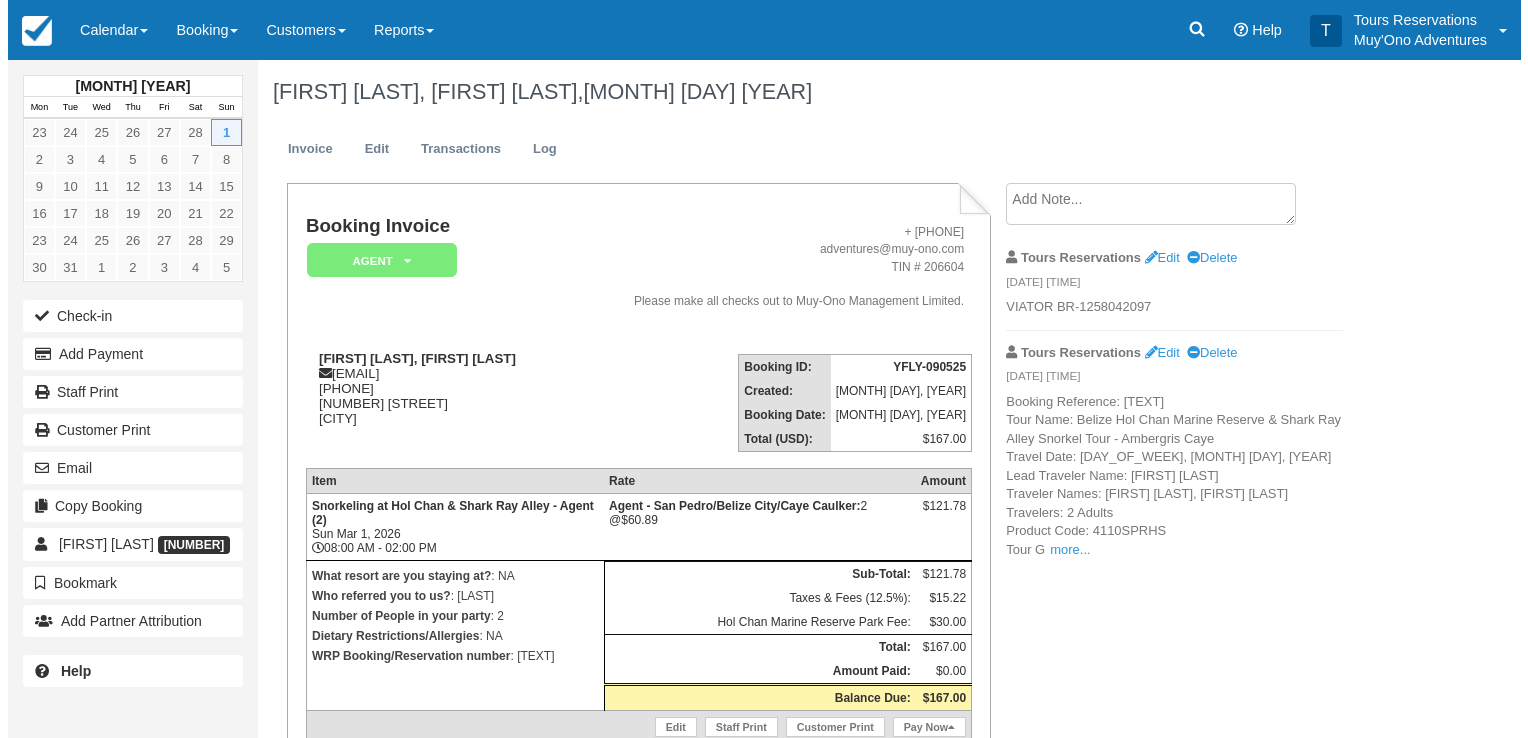 scroll, scrollTop: 0, scrollLeft: 0, axis: both 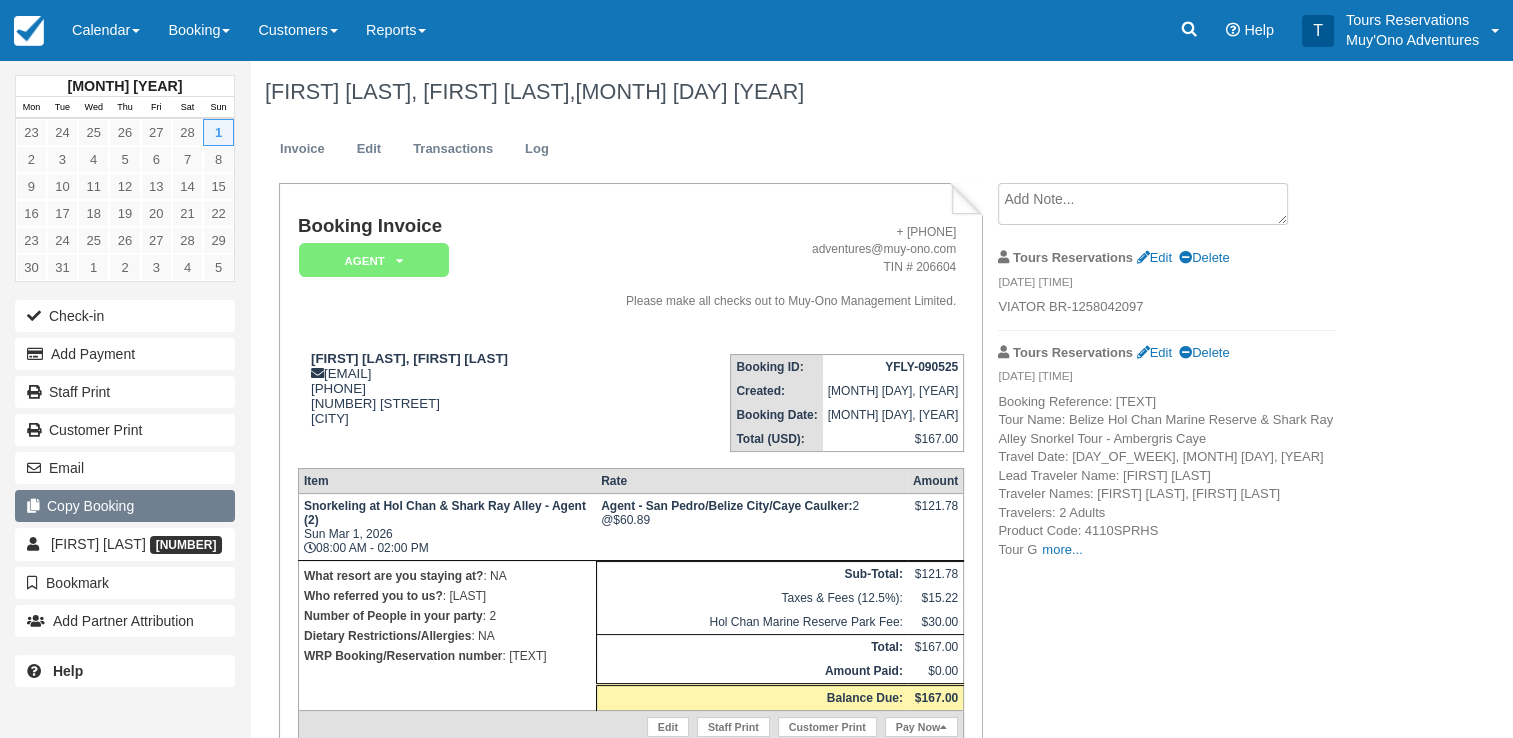 click on "Copy Booking" at bounding box center [125, 506] 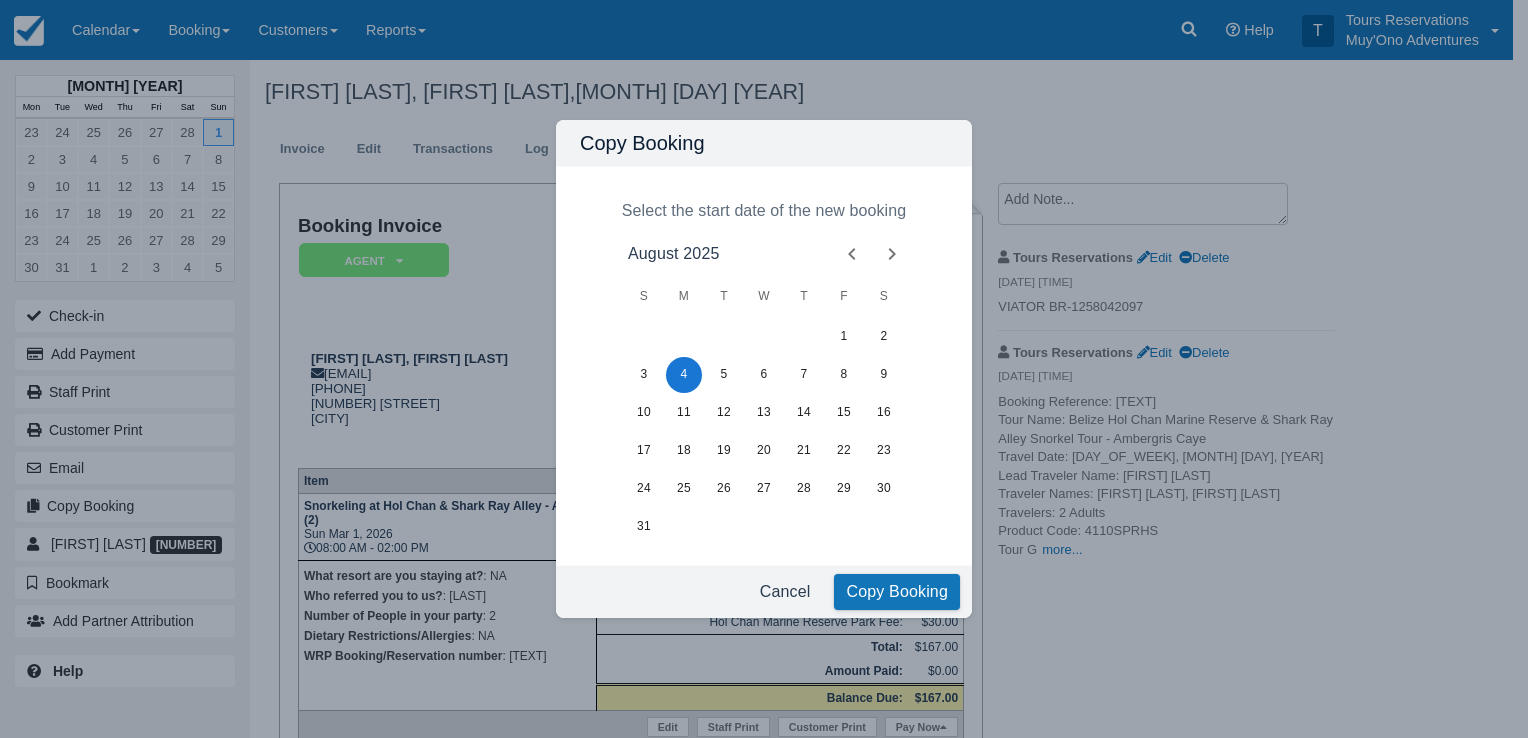 click 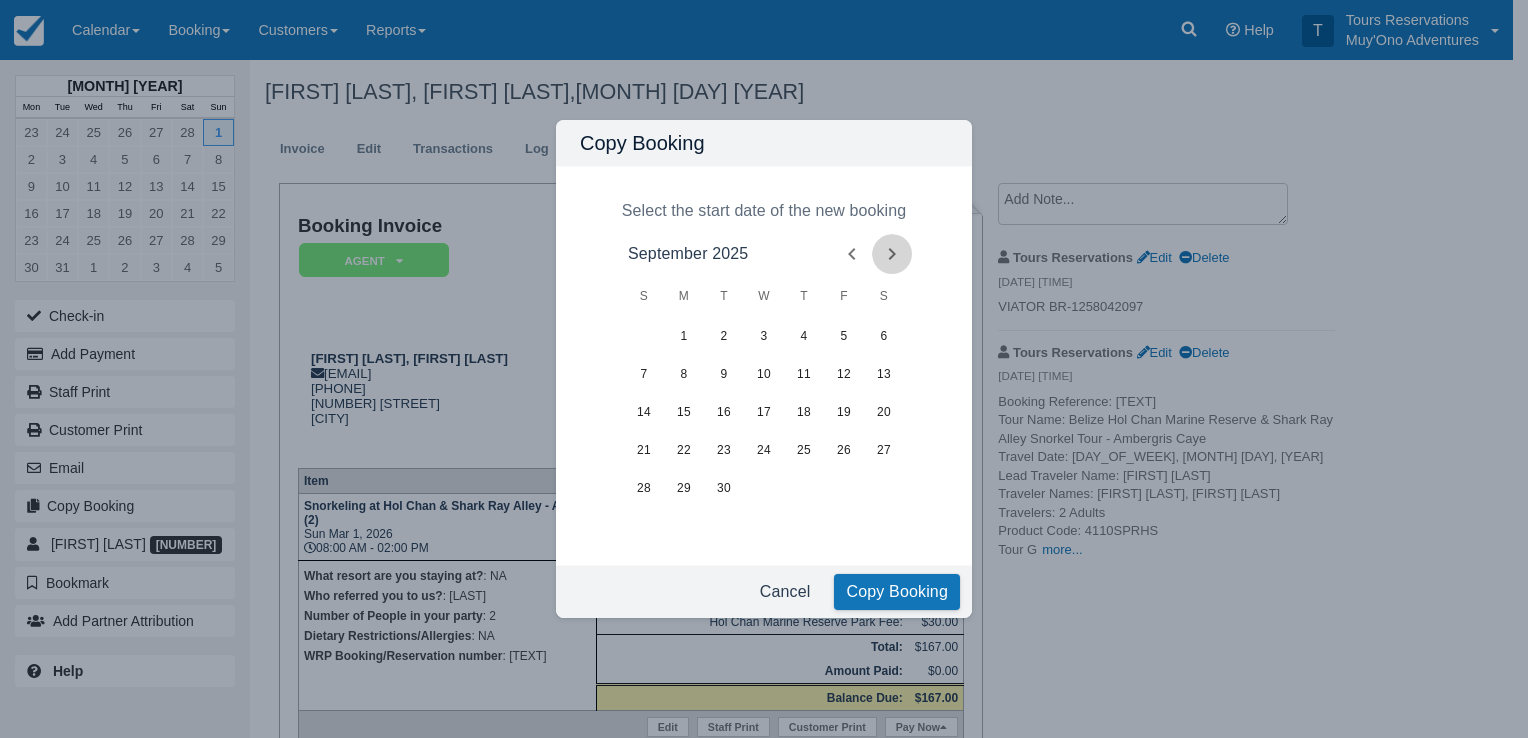 click 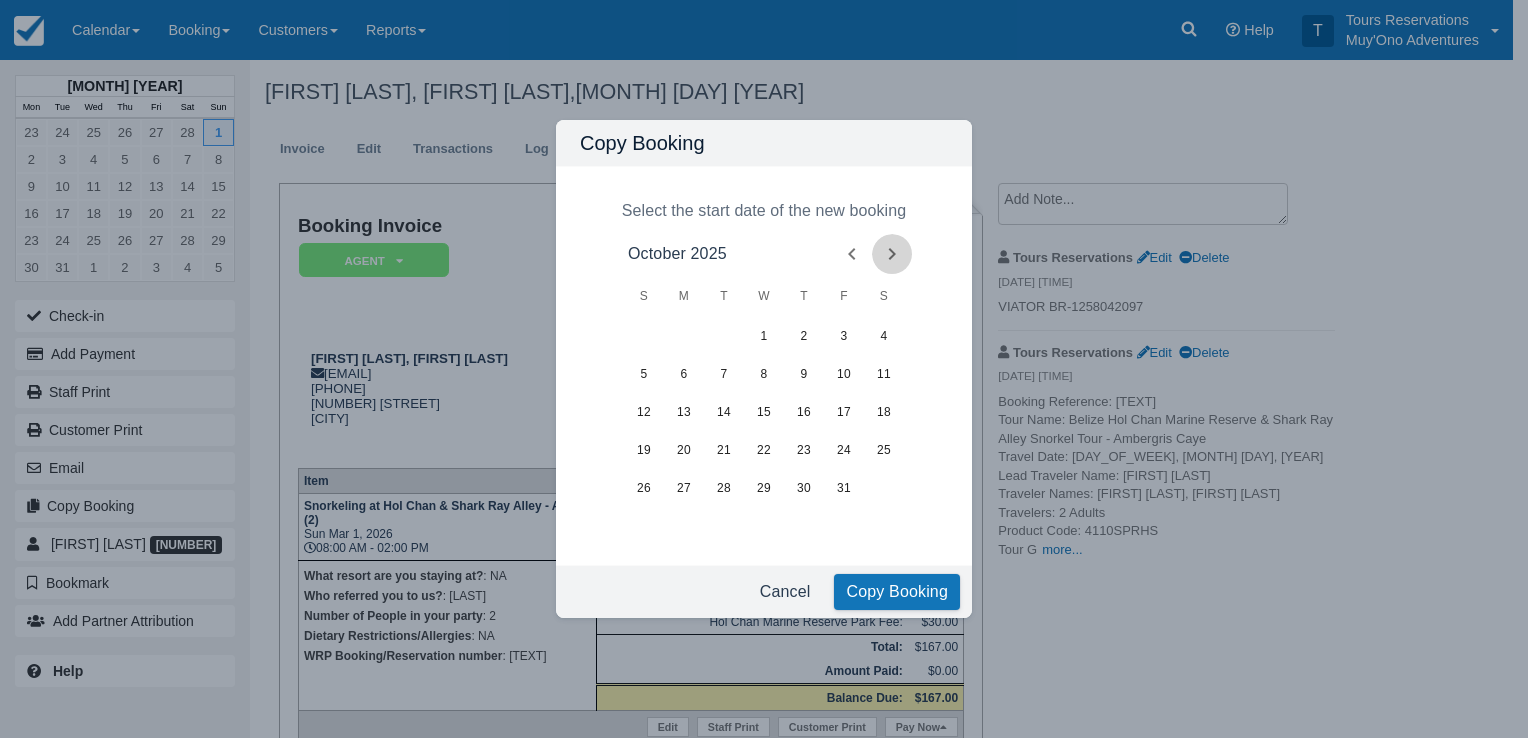 click 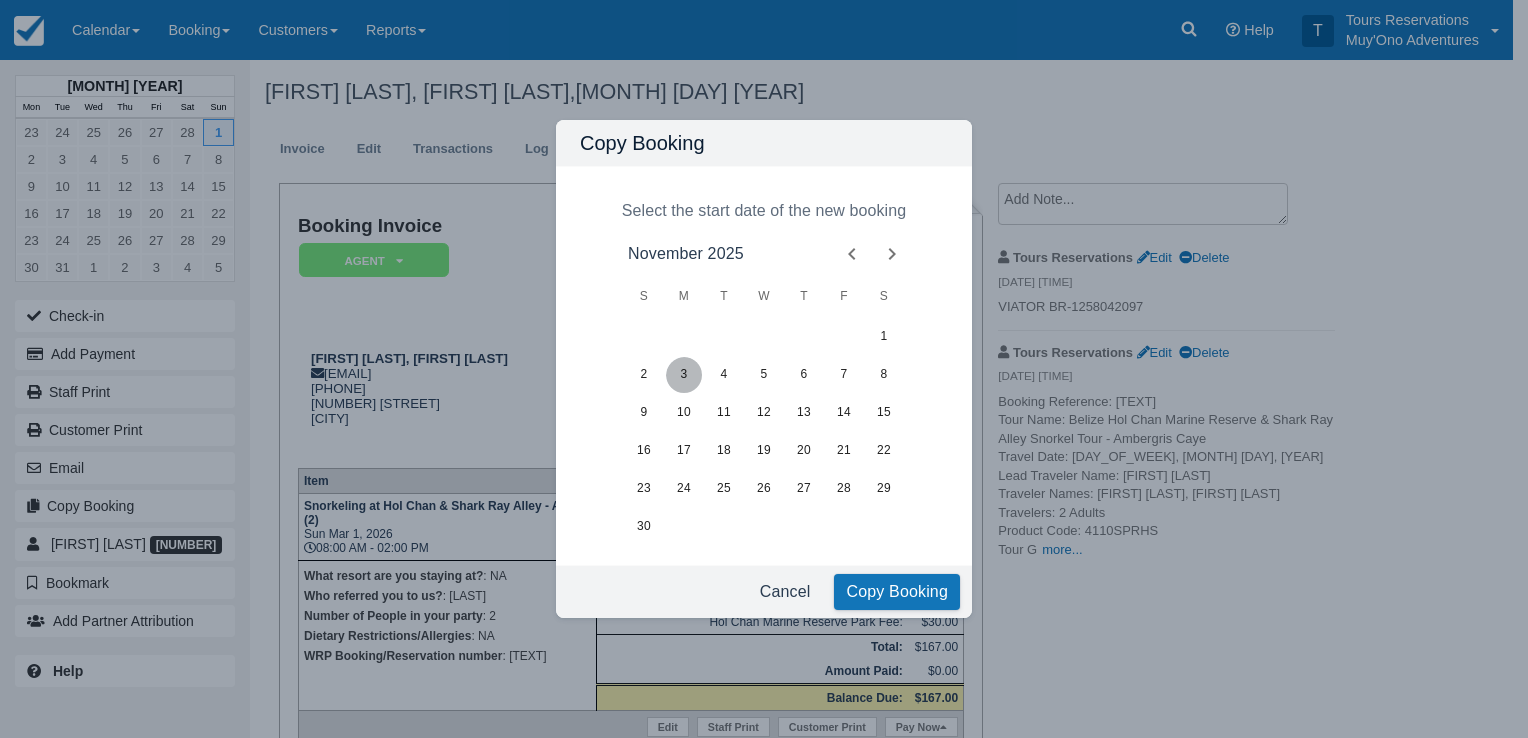 click on "3" at bounding box center [684, 375] 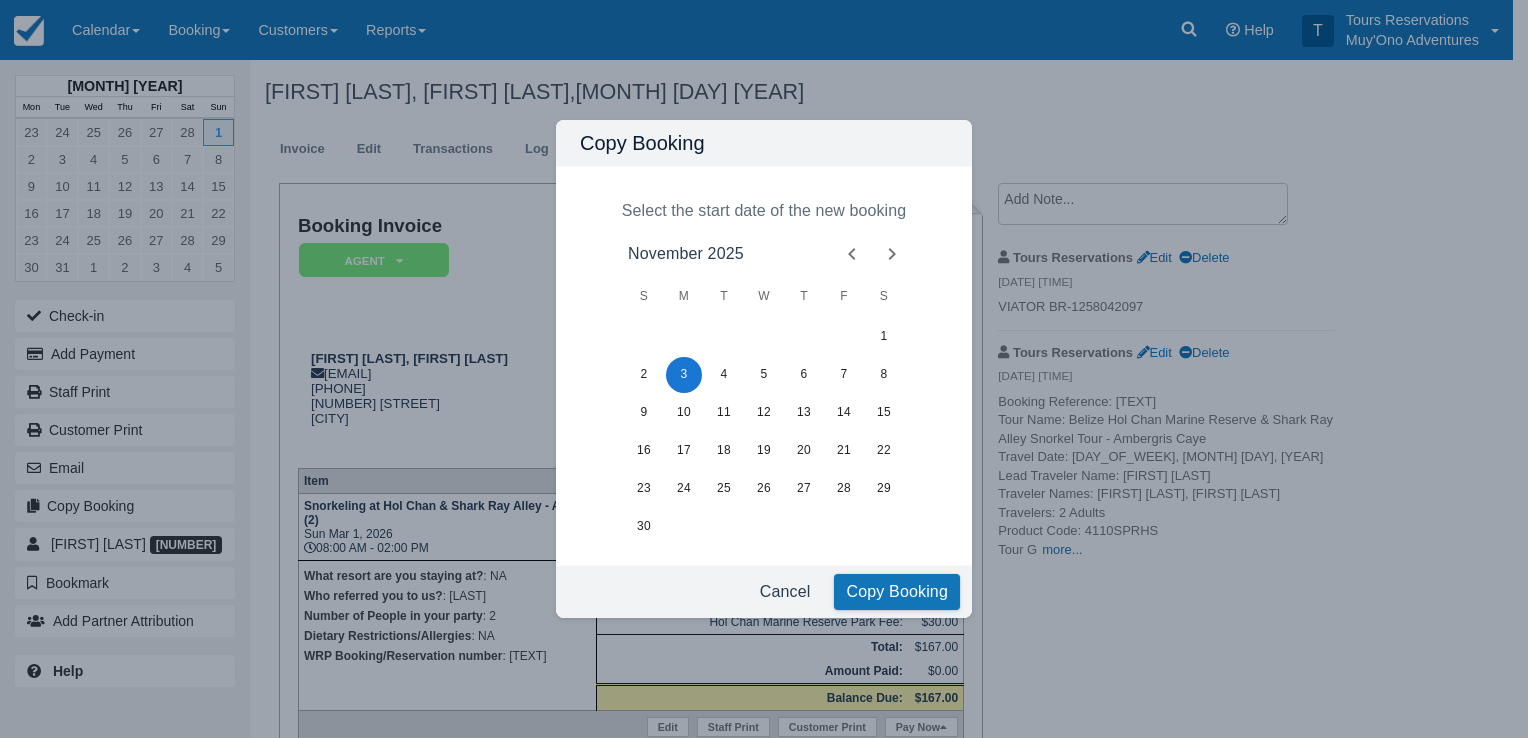 drag, startPoint x: 872, startPoint y: 574, endPoint x: 880, endPoint y: 596, distance: 23.409399 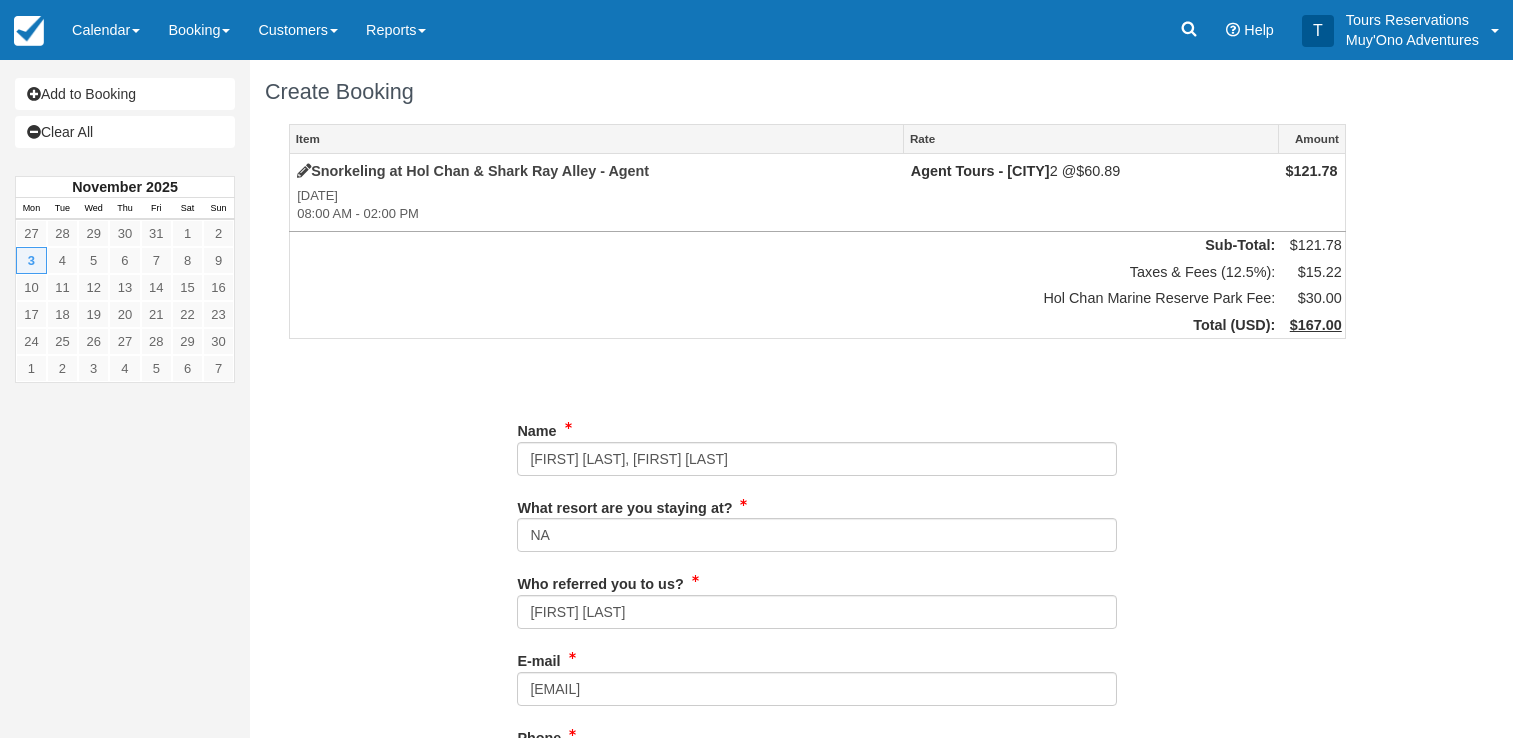 scroll, scrollTop: 0, scrollLeft: 0, axis: both 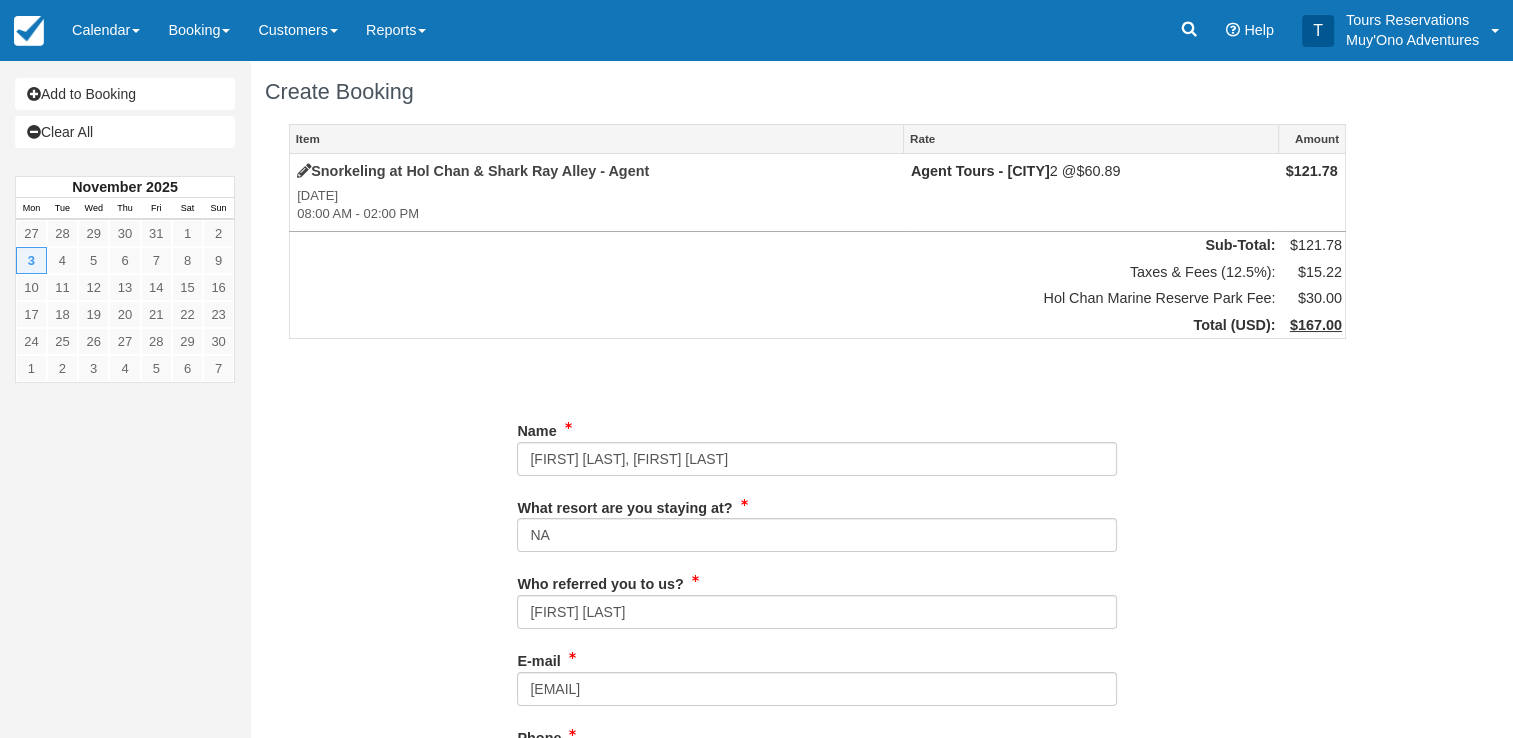 type on "672-4741" 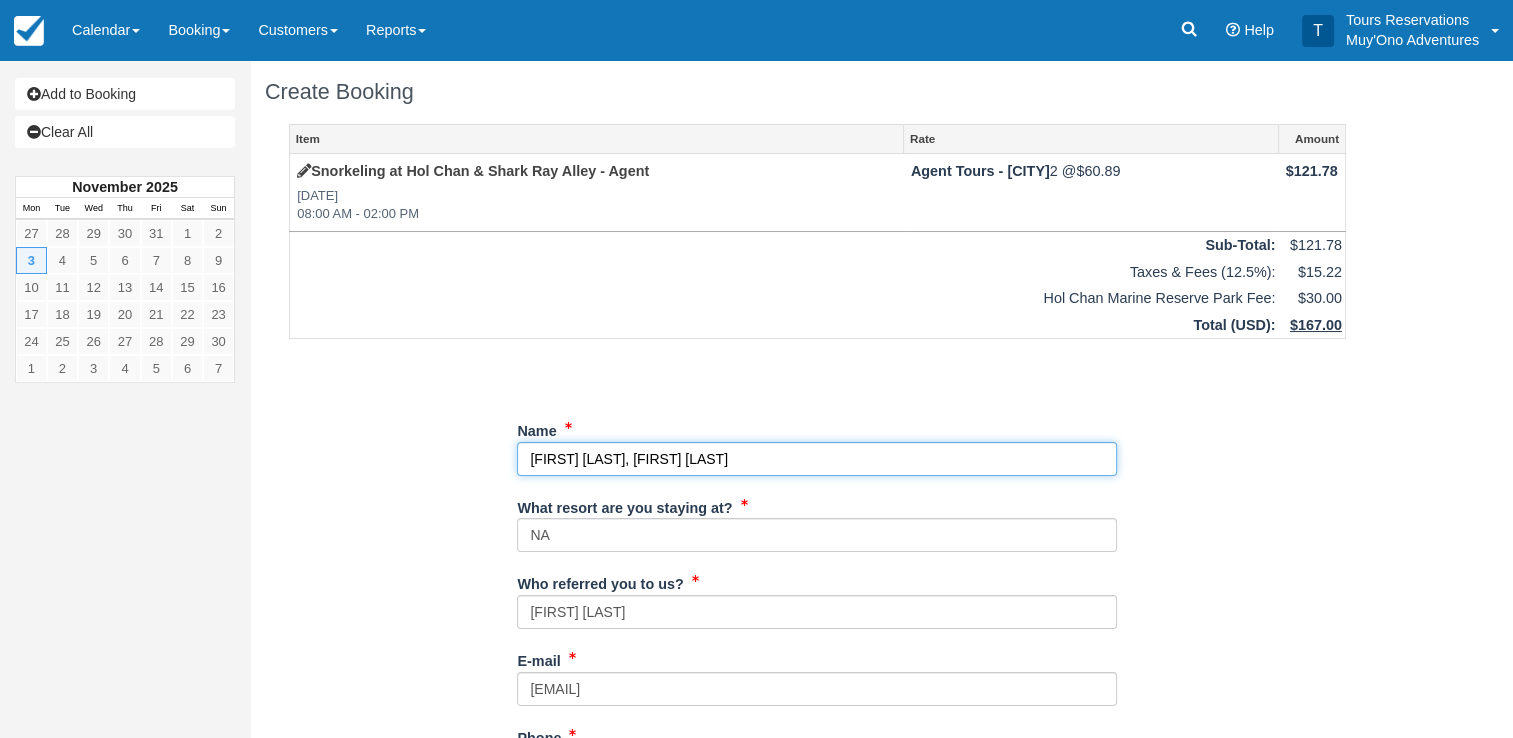drag, startPoint x: 779, startPoint y: 459, endPoint x: 418, endPoint y: 436, distance: 361.73193 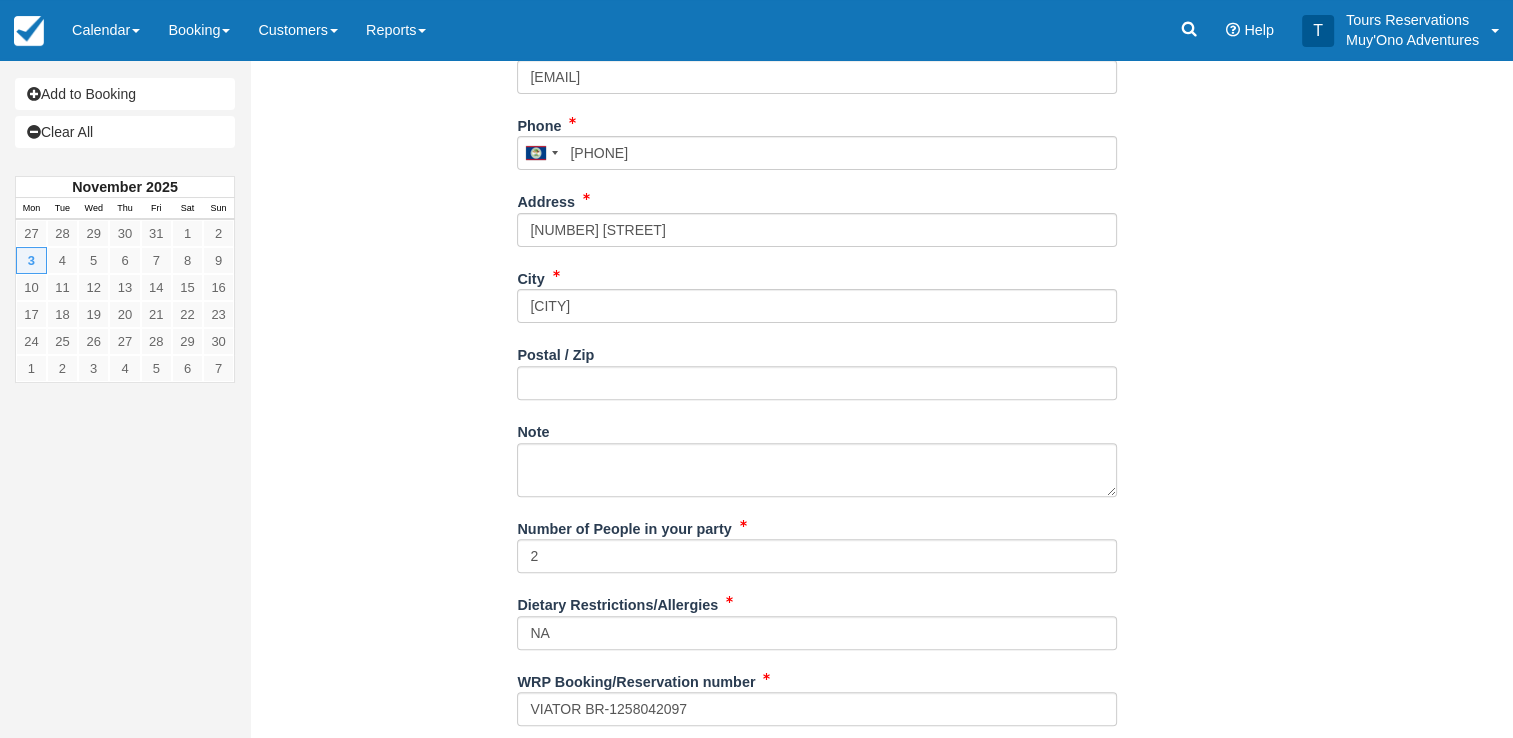 scroll, scrollTop: 662, scrollLeft: 0, axis: vertical 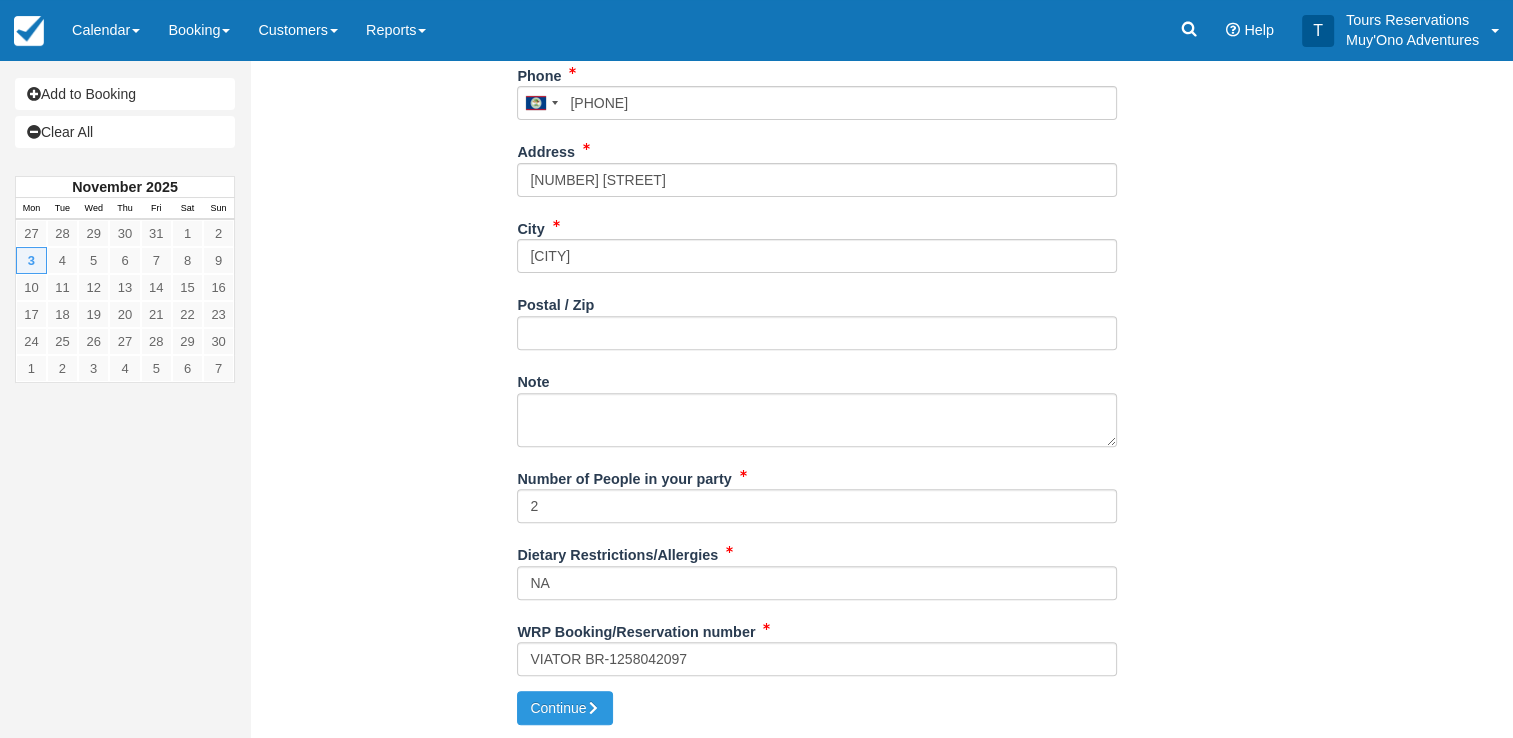 type on "[FIRST] [LAST], [FIRST] [LAST]" 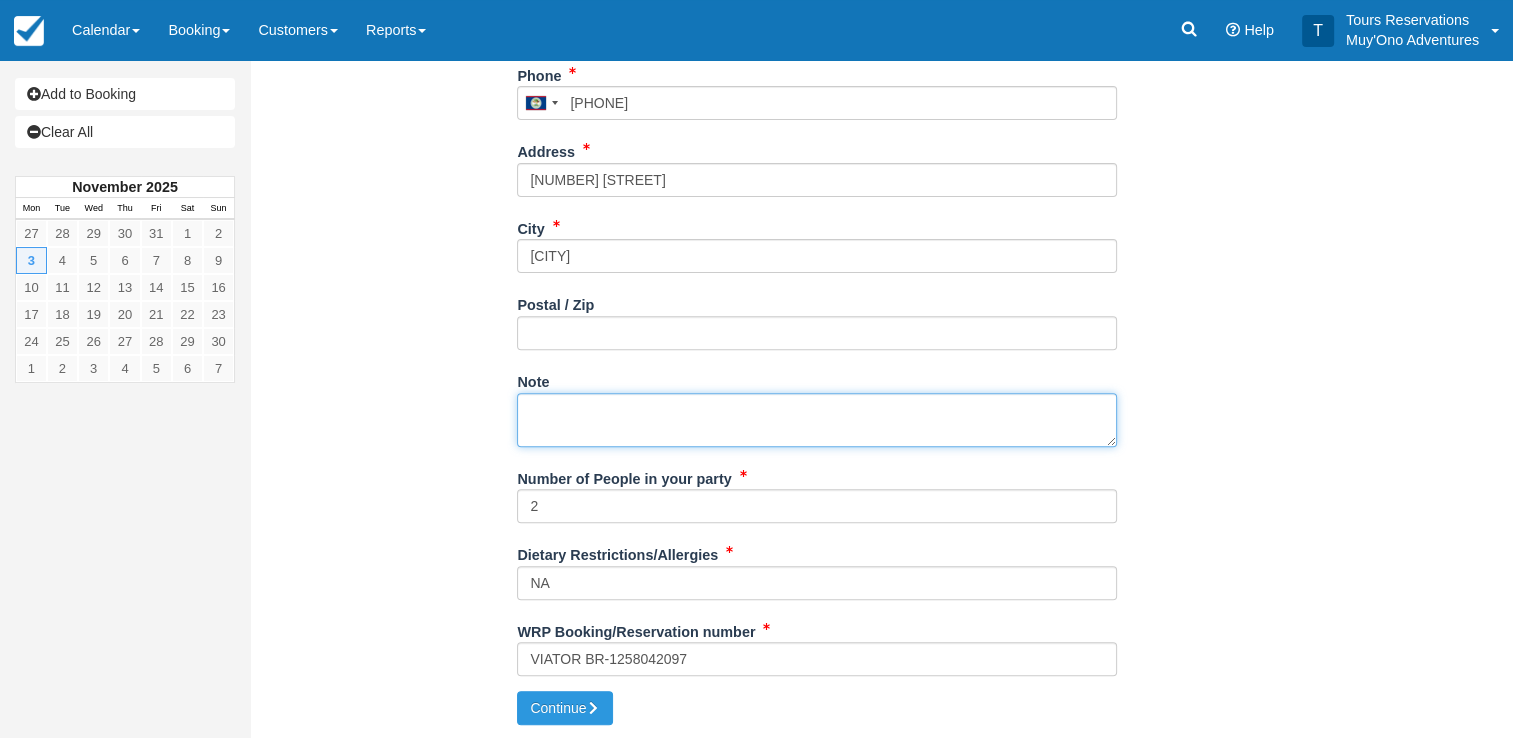 click on "Note" at bounding box center (817, 420) 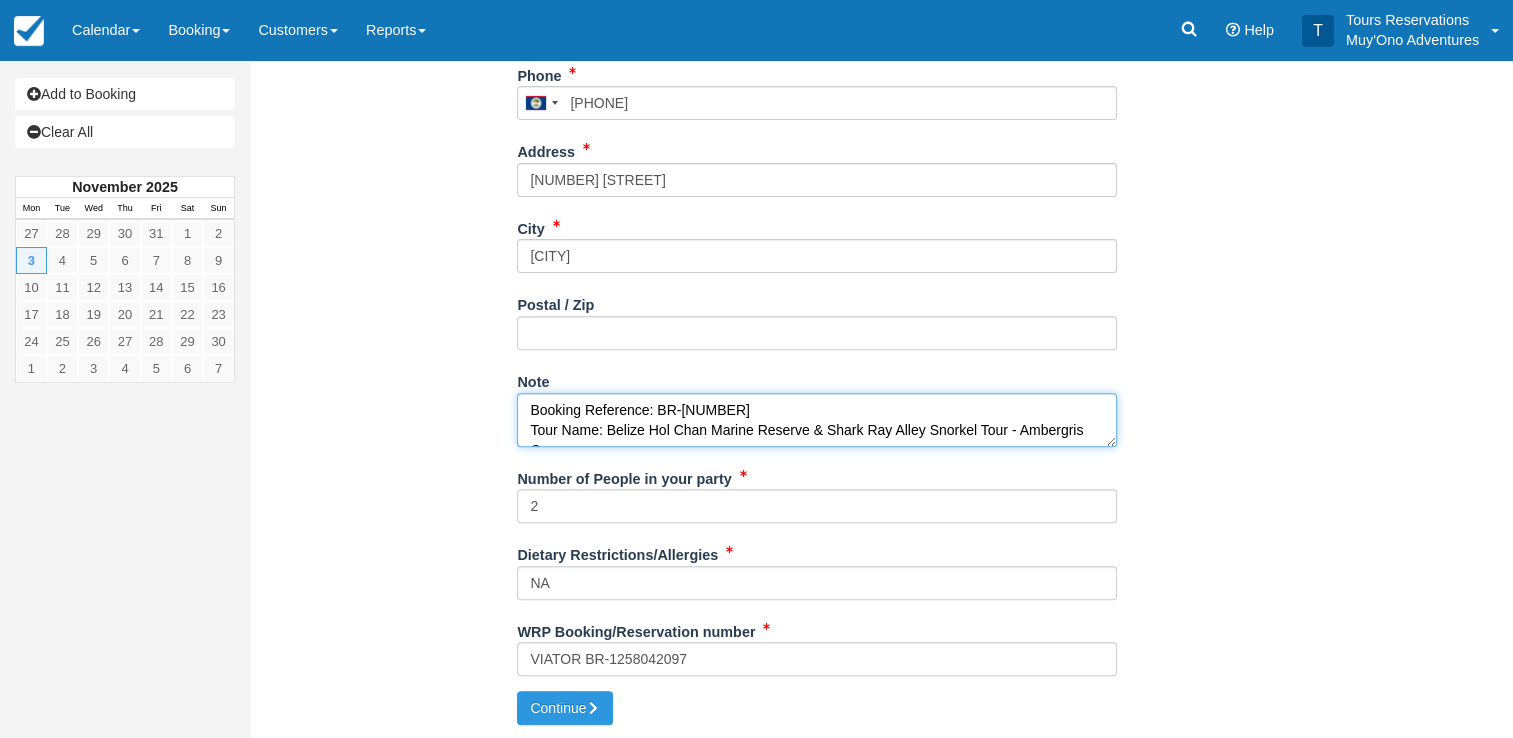 scroll, scrollTop: 132, scrollLeft: 0, axis: vertical 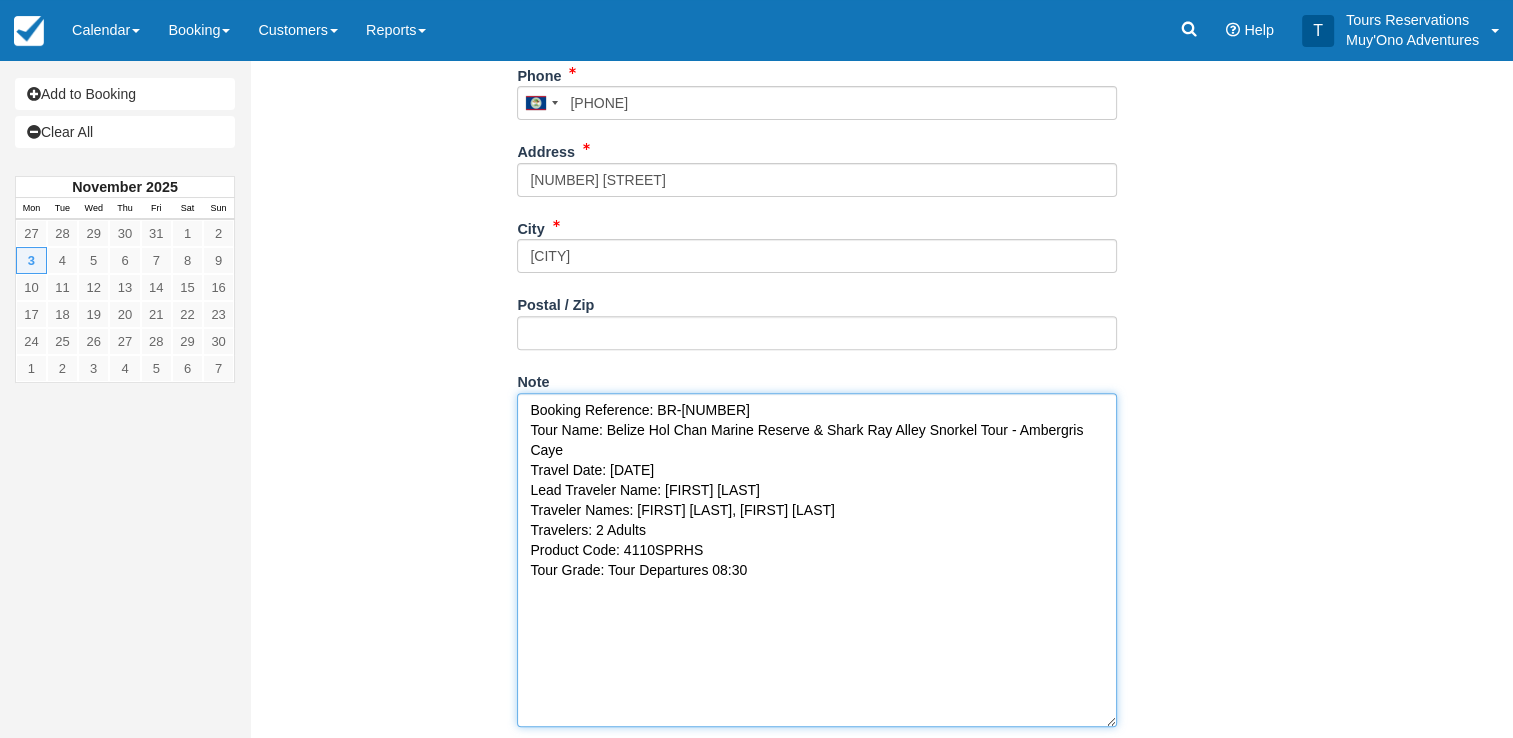 drag, startPoint x: 1111, startPoint y: 441, endPoint x: 876, endPoint y: 710, distance: 357.19183 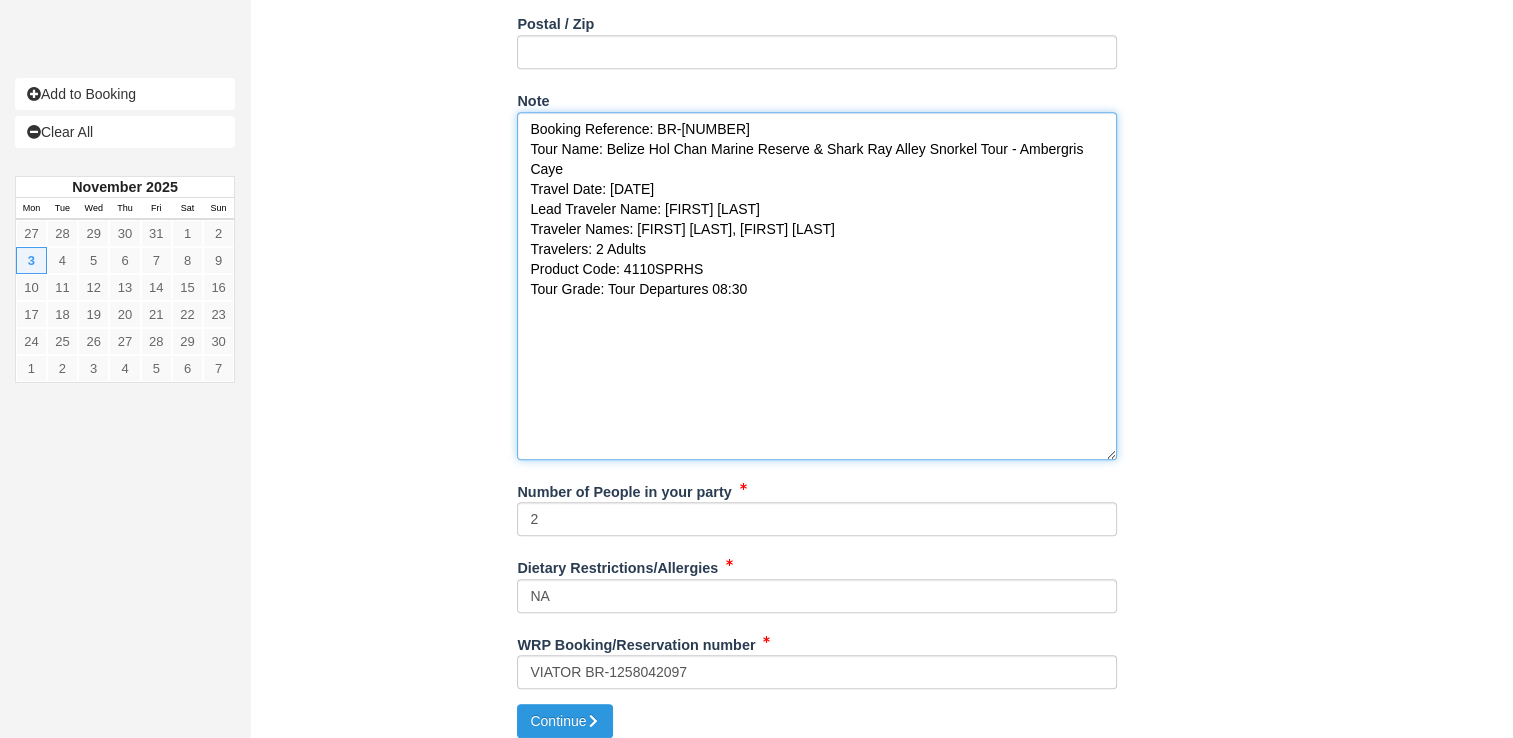 scroll, scrollTop: 956, scrollLeft: 0, axis: vertical 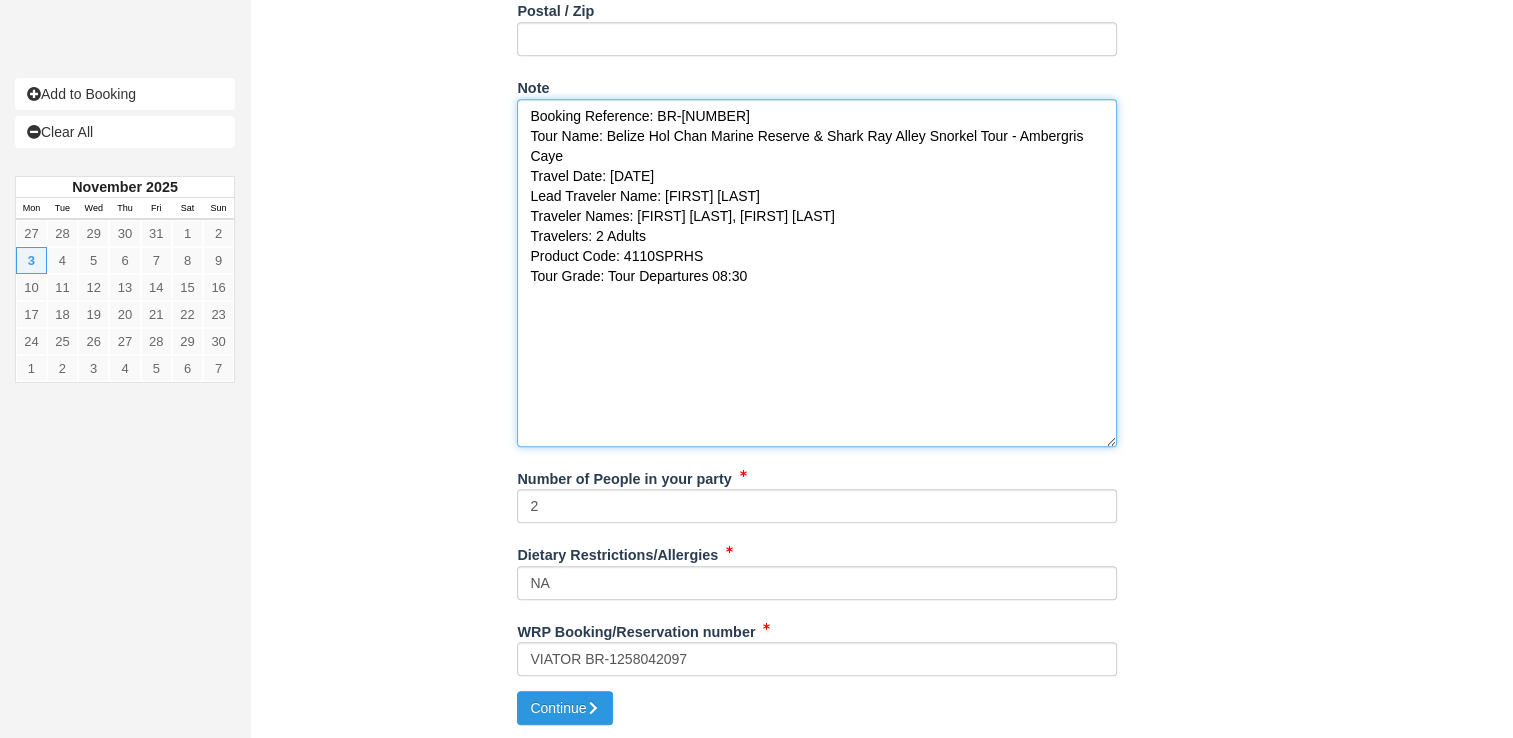 type on "Booking Reference: BR-1296307357
Tour Name: Belize Hol Chan Marine Reserve & Shark Ray Alley Snorkel Tour - Ambergris Caye
Travel Date: Mon, Nov 03, 2025
Lead Traveler Name: Carol Hector
Traveler Names: Carol Hector, James McGee
Travelers: 2 Adults
Product Code: 4110SPRHS
Tour Grade: Tour Departures 08:30" 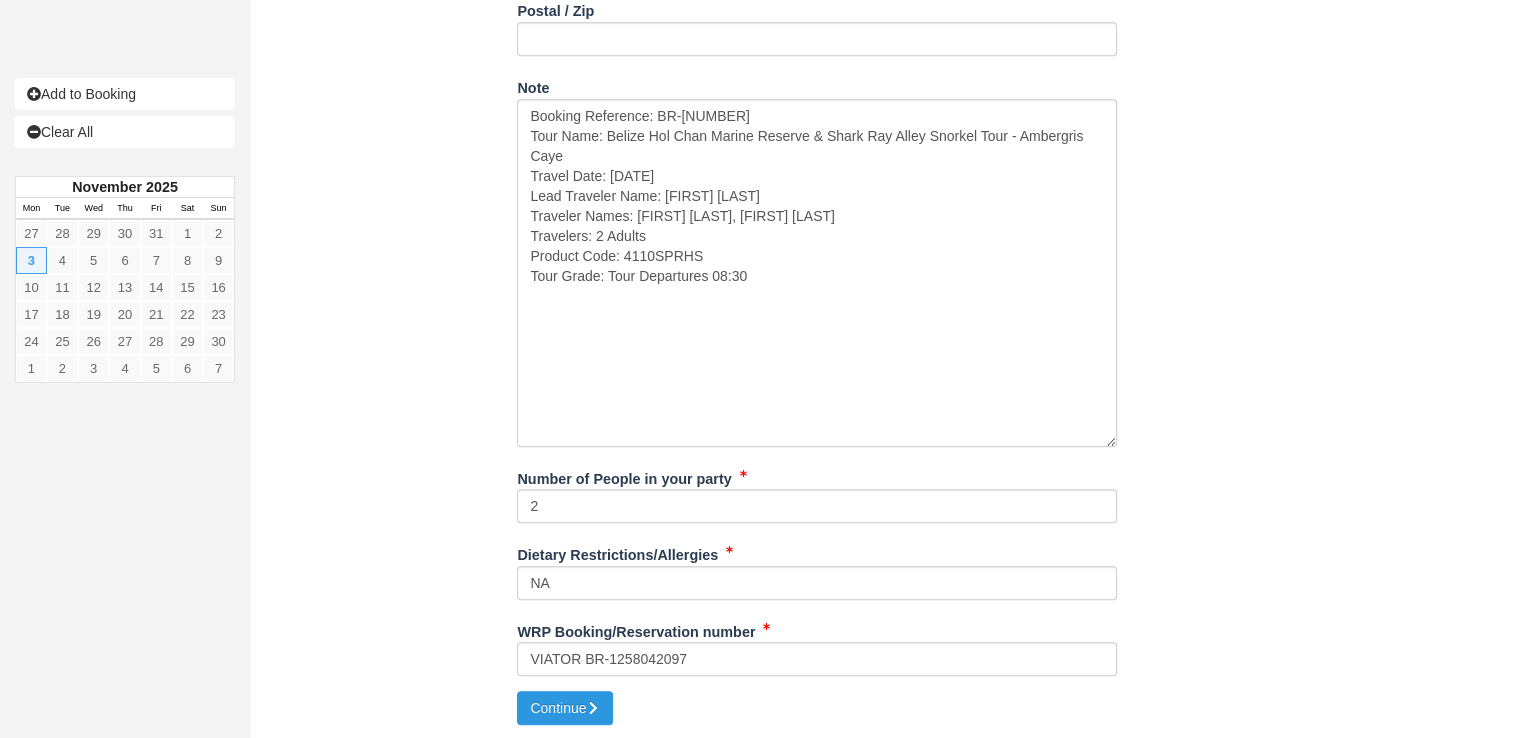 click on "Note
Booking Reference: BR-1296307357
Tour Name: Belize Hol Chan Marine Reserve & Shark Ray Alley Snorkel Tour - Ambergris Caye
Travel Date: Mon, Nov 03, 2025
Lead Traveler Name: Carol Hector
Traveler Names: Carol Hector, James McGee
Travelers: 2 Adults
Product Code: 4110SPRHS
Tour Grade: Tour Departures 08:30" at bounding box center (817, 259) 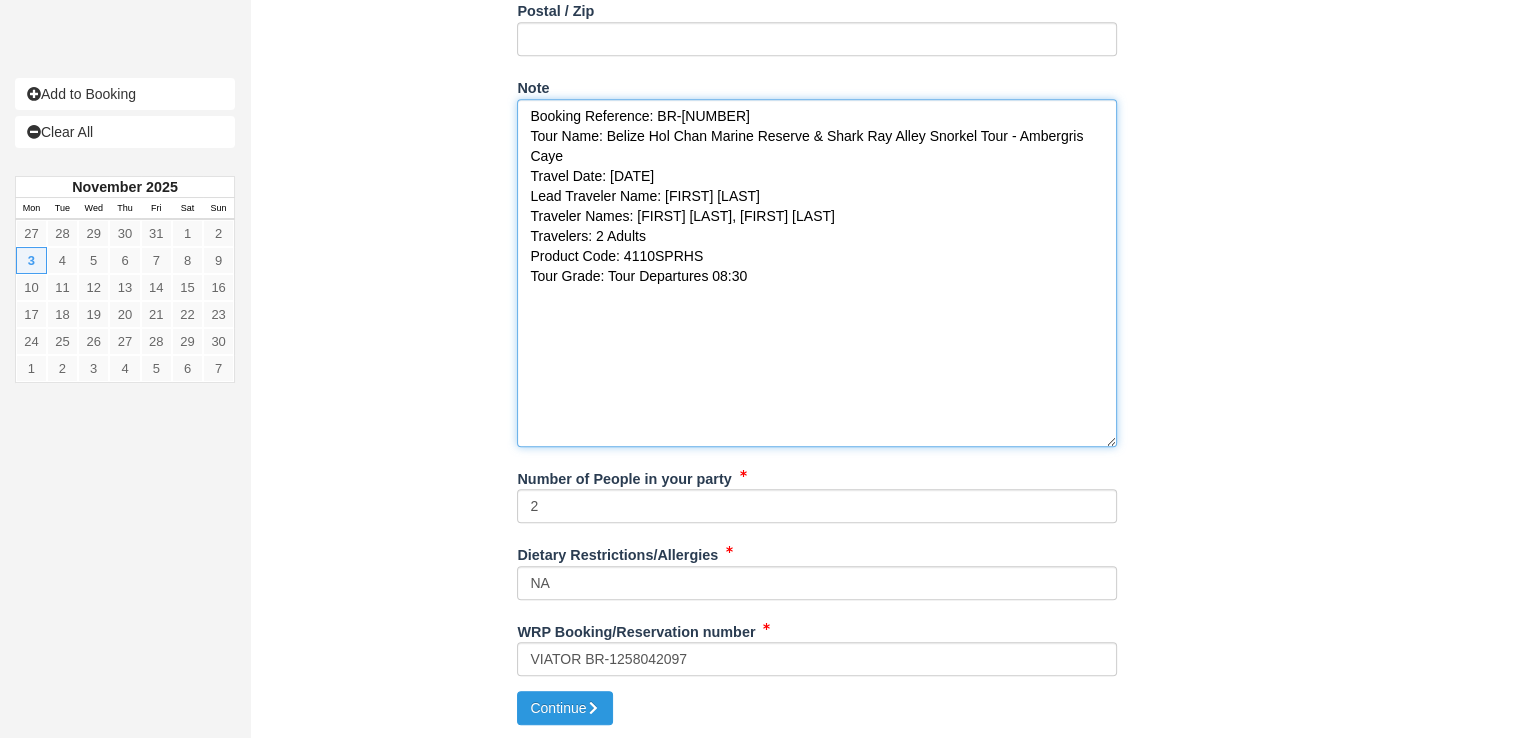click on "Booking Reference: BR-1296307357
Tour Name: Belize Hol Chan Marine Reserve & Shark Ray Alley Snorkel Tour - Ambergris Caye
Travel Date: Mon, Nov 03, 2025
Lead Traveler Name: Carol Hector
Traveler Names: Carol Hector, James McGee
Travelers: 2 Adults
Product Code: 4110SPRHS
Tour Grade: Tour Departures 08:30" at bounding box center (817, 273) 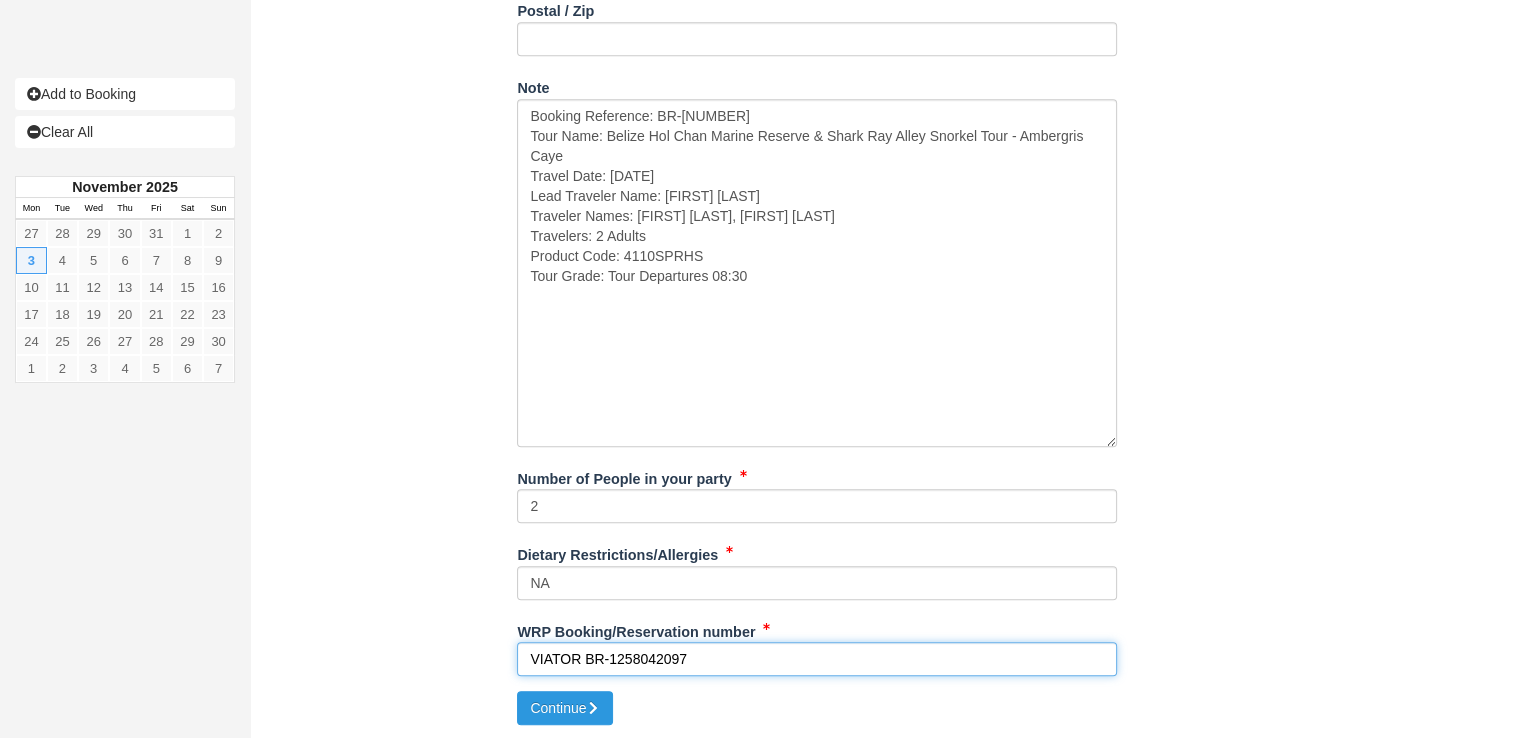 drag, startPoint x: 588, startPoint y: 654, endPoint x: 723, endPoint y: 658, distance: 135.05925 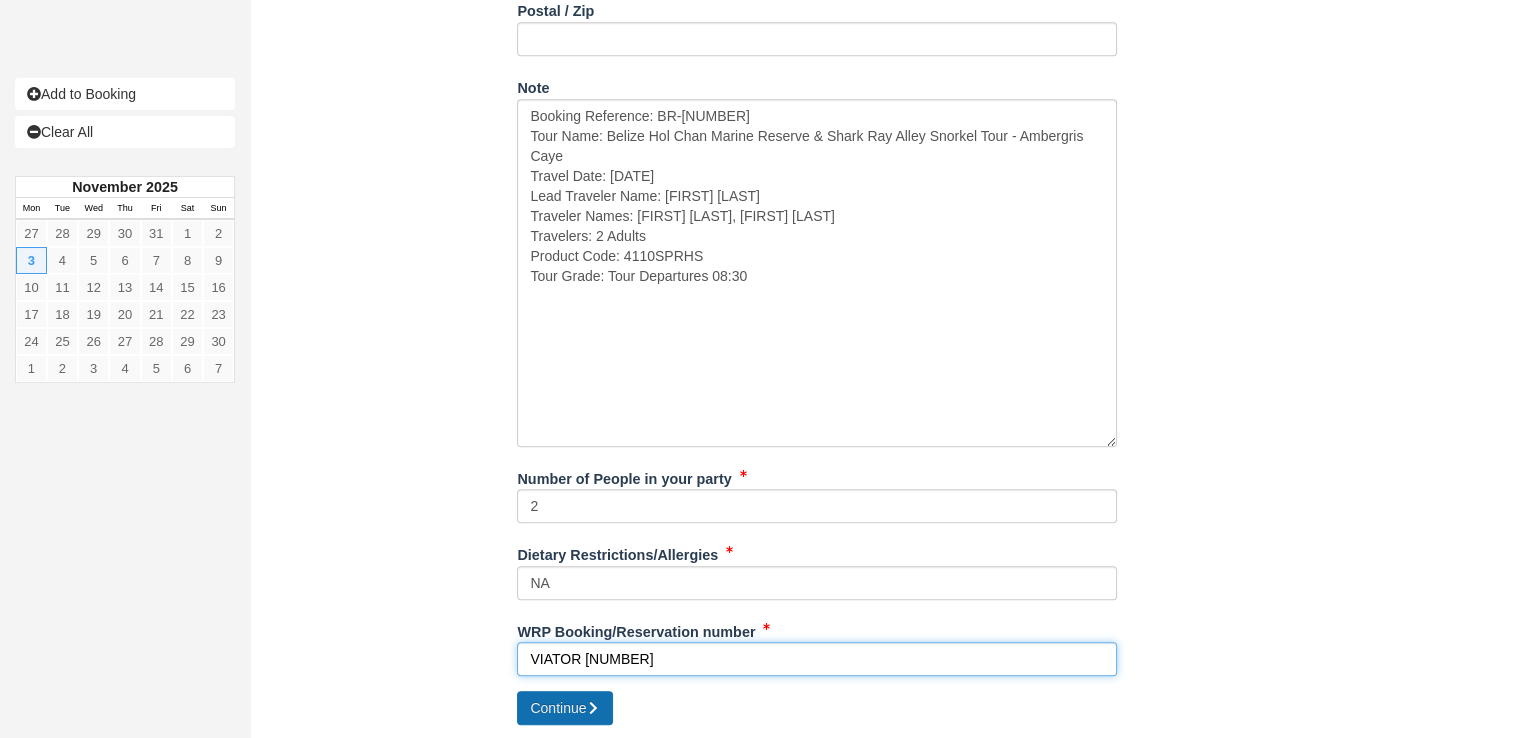type on "VIATOR 1296307357" 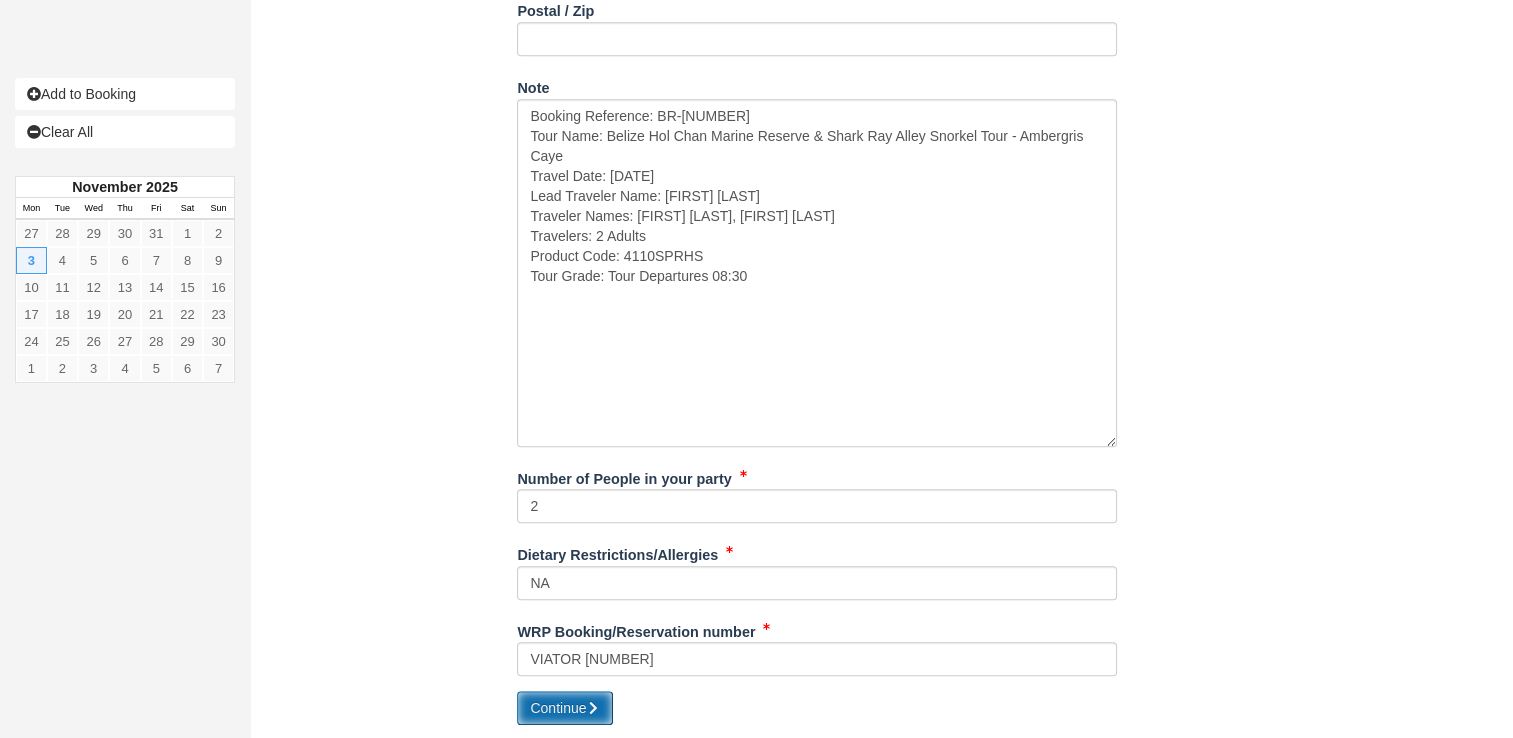 drag, startPoint x: 567, startPoint y: 695, endPoint x: 568, endPoint y: 706, distance: 11.045361 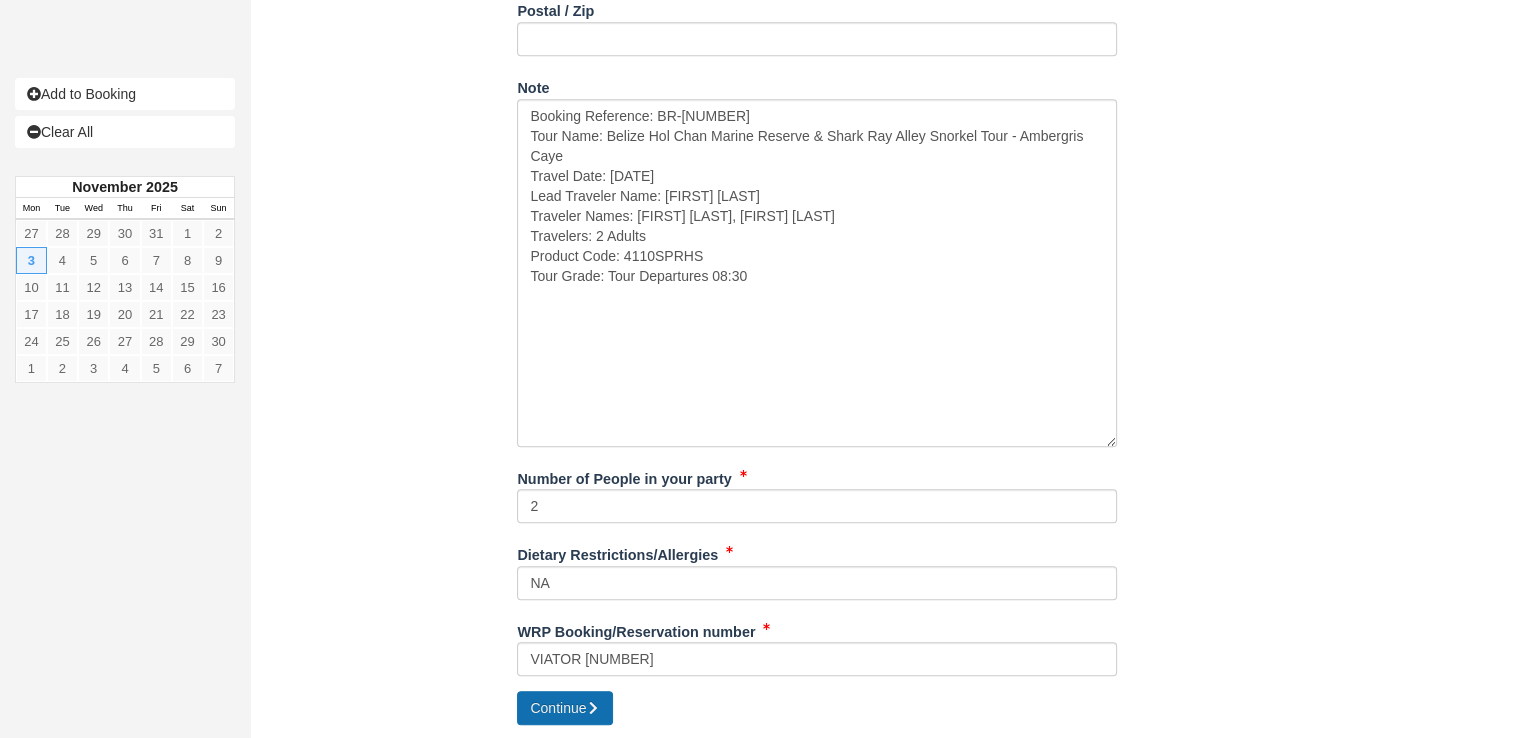 type on "+5016724741" 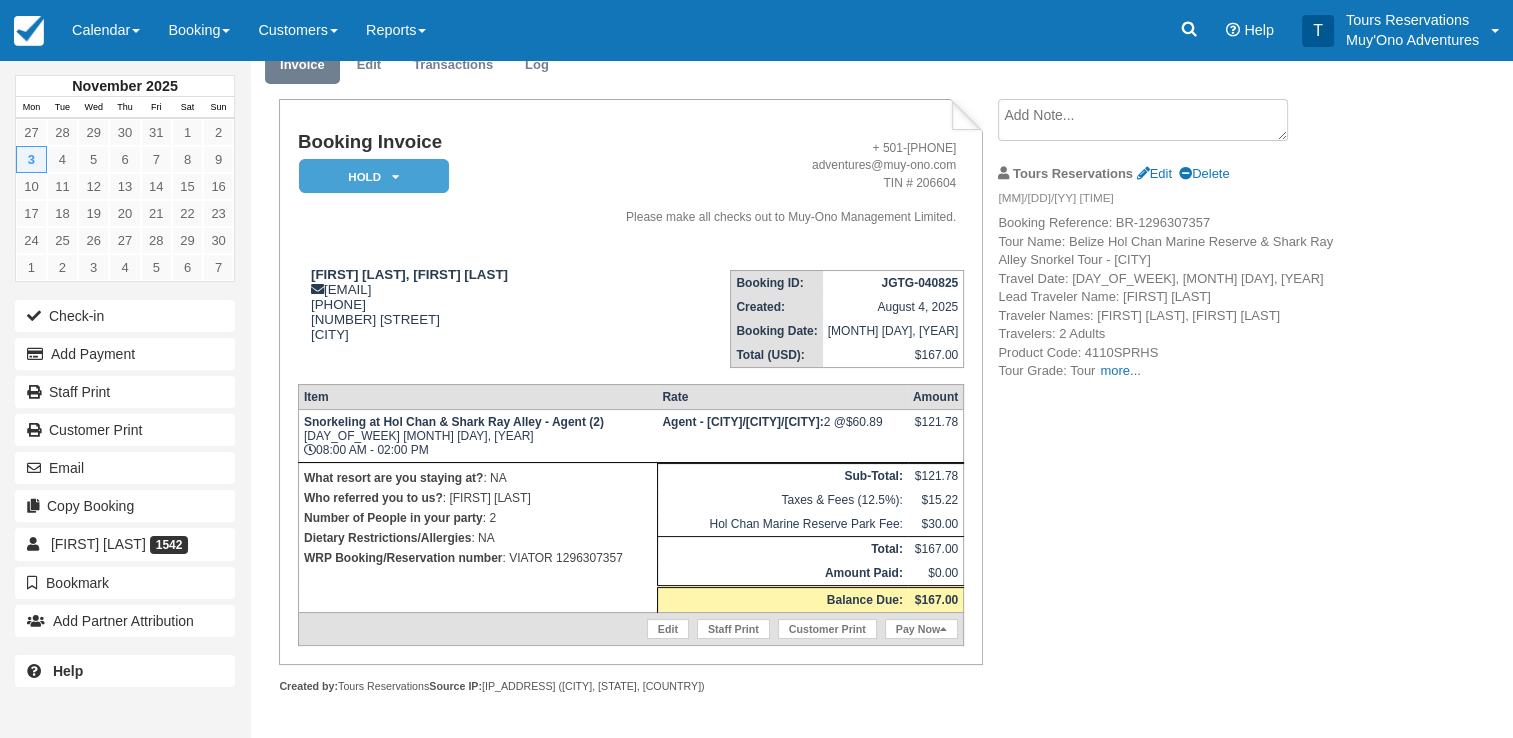 scroll, scrollTop: 97, scrollLeft: 0, axis: vertical 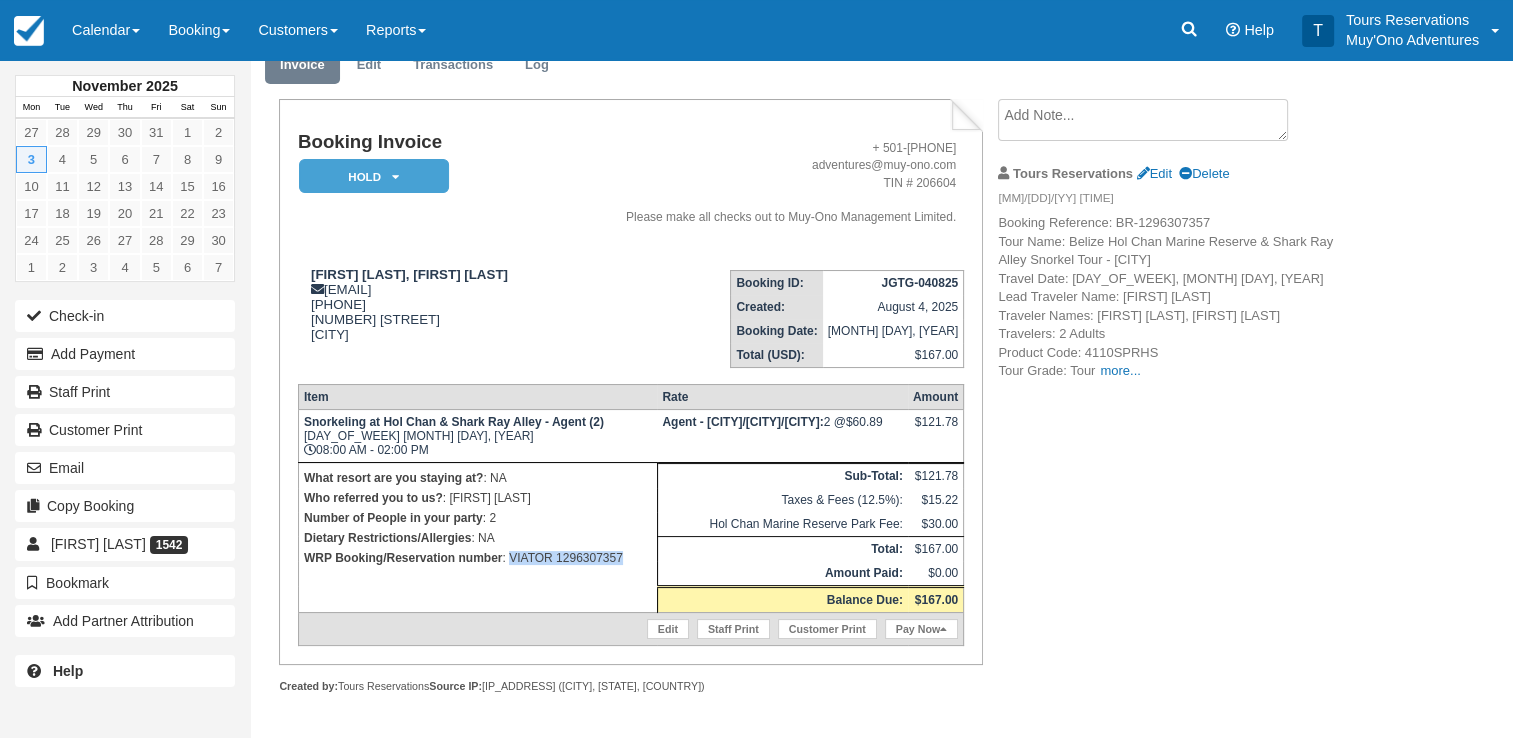 drag, startPoint x: 508, startPoint y: 562, endPoint x: 530, endPoint y: 576, distance: 26.076809 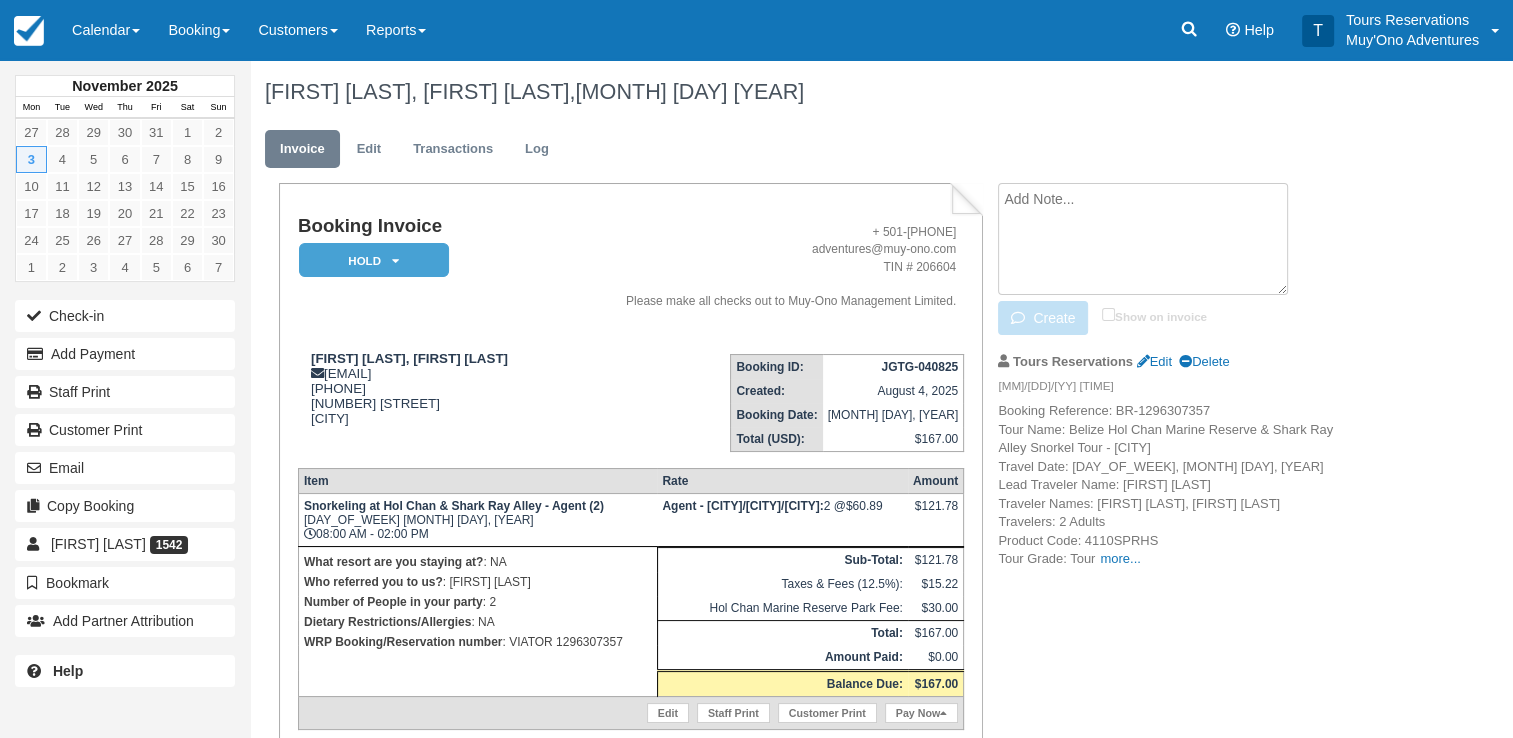 click at bounding box center (1143, 239) 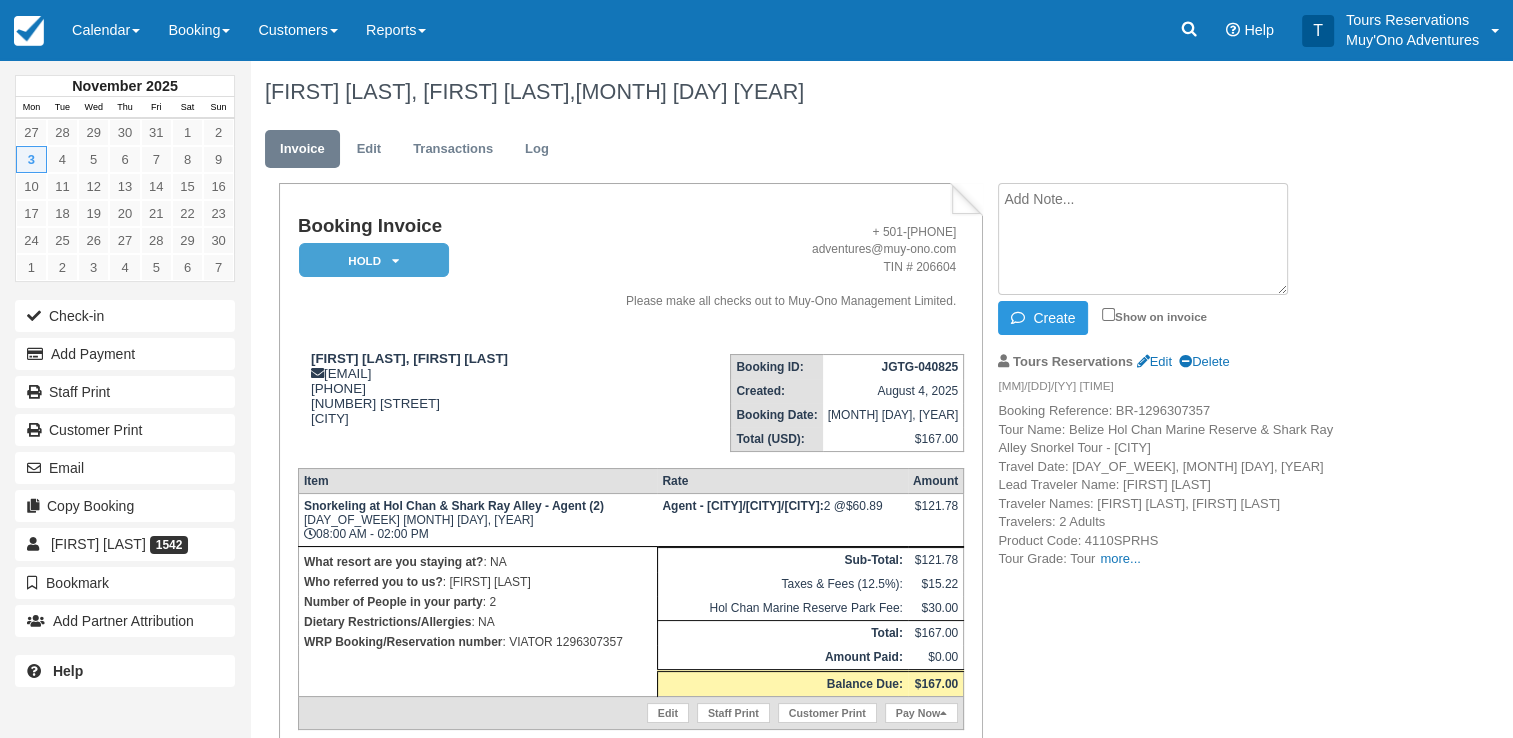 paste on "VIATOR 1296307357" 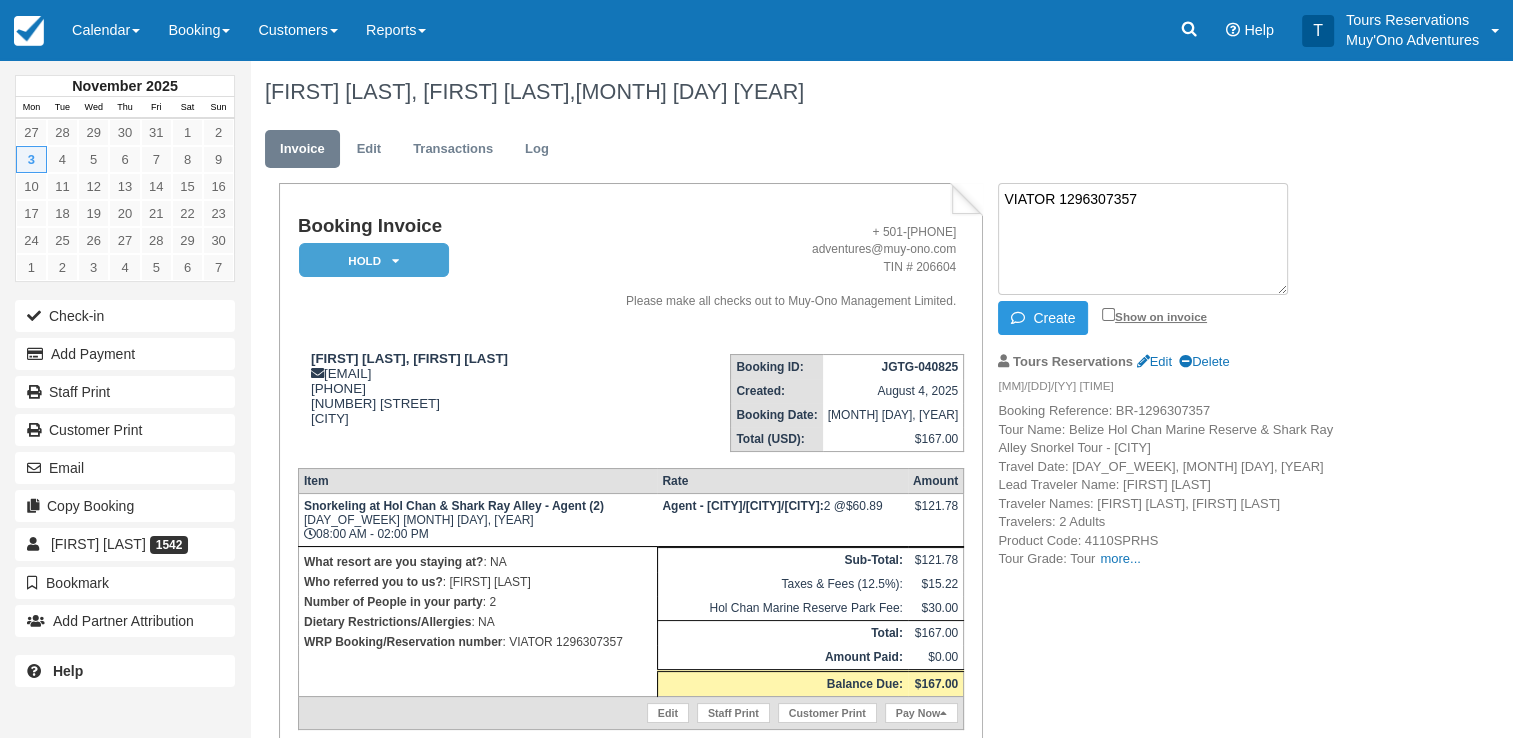 type on "VIATOR 1296307357" 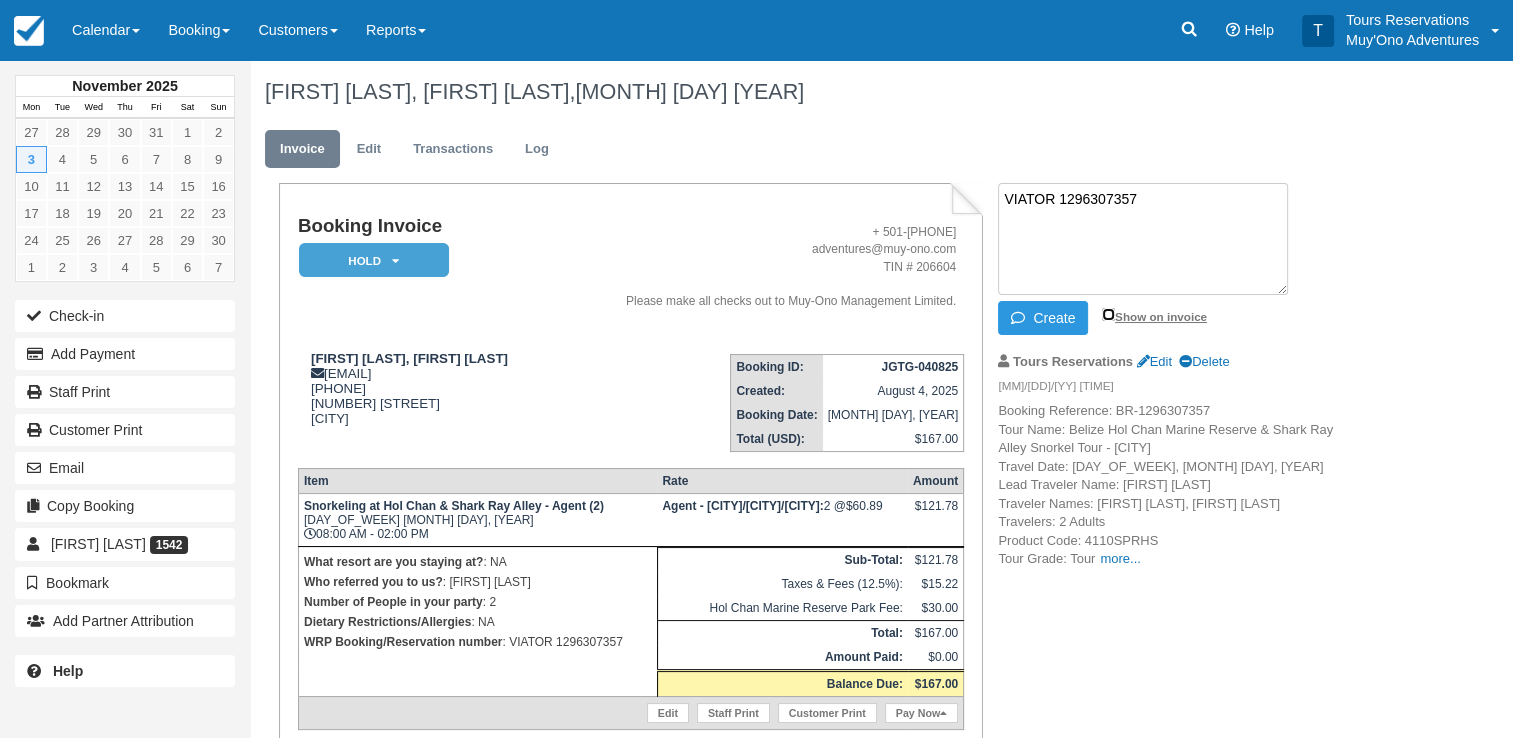 click on "Show on invoice" at bounding box center (1108, 314) 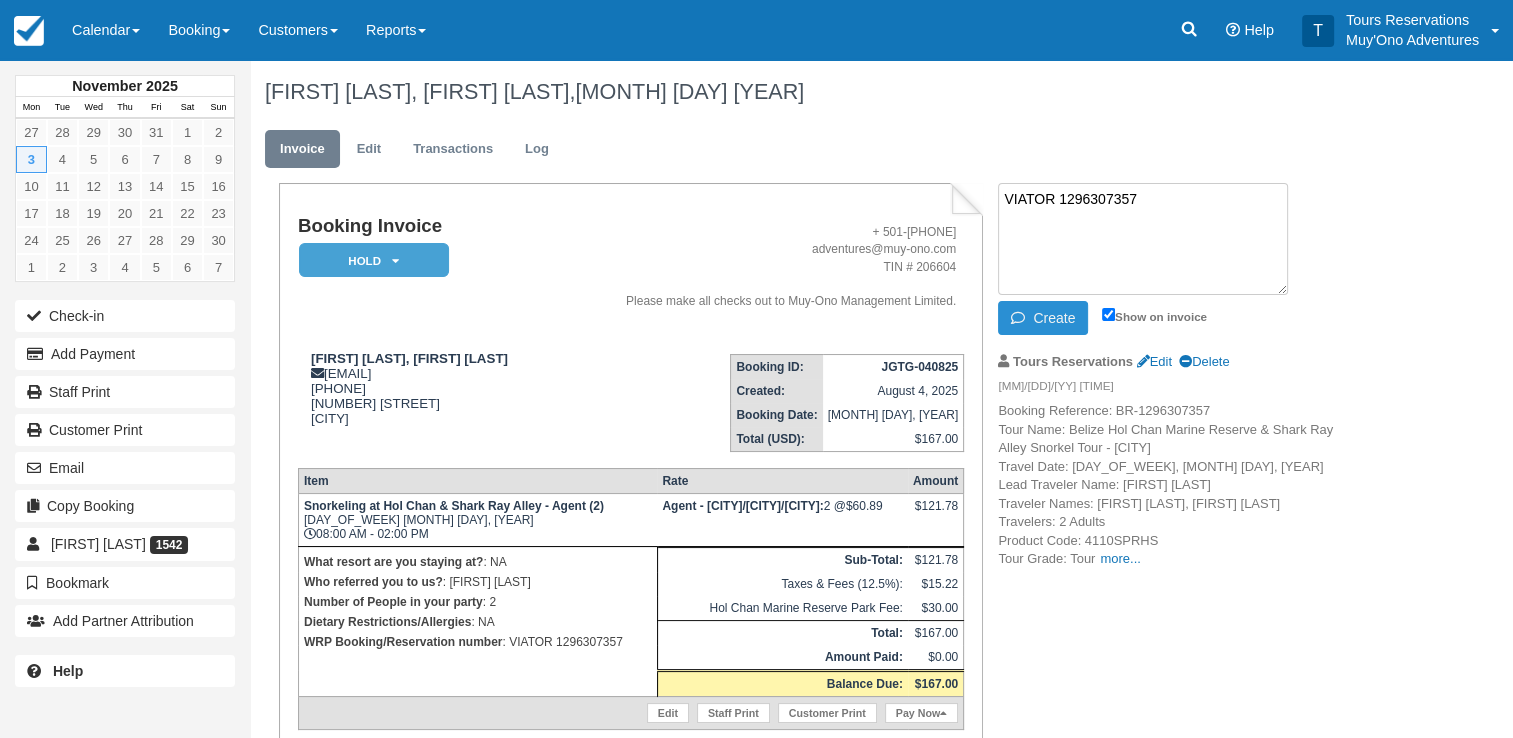 drag, startPoint x: 1037, startPoint y: 310, endPoint x: 1032, endPoint y: 326, distance: 16.763054 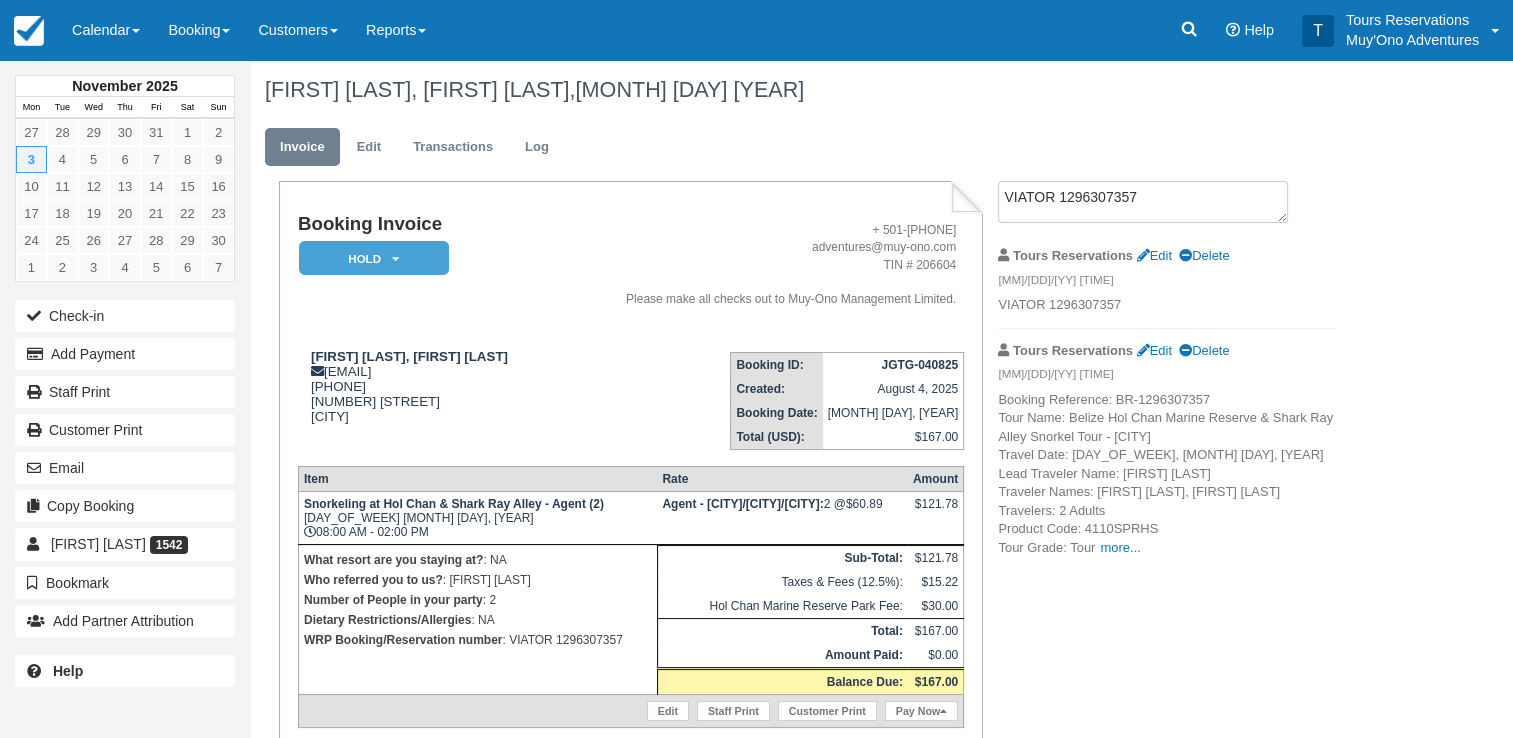 scroll, scrollTop: 0, scrollLeft: 0, axis: both 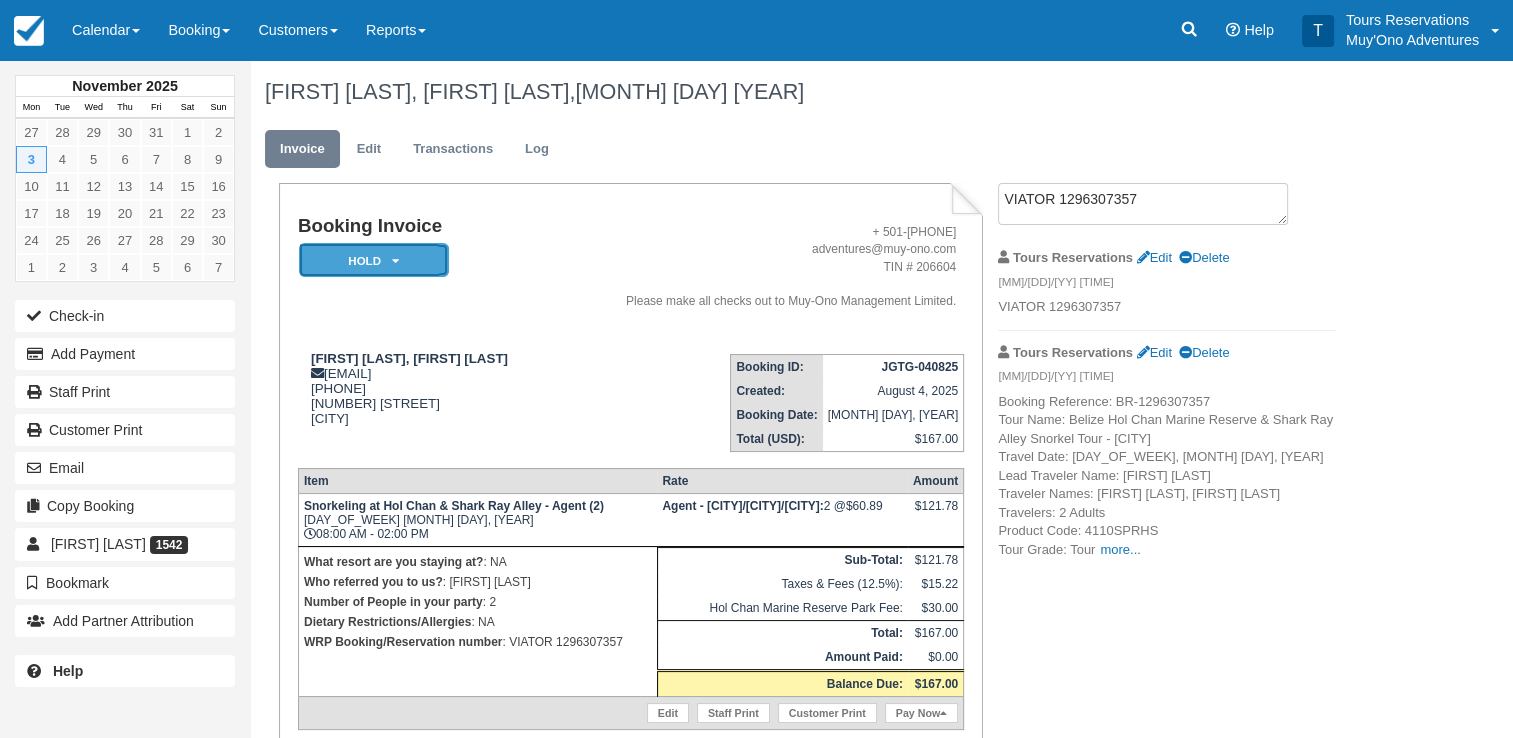 click on "HOLD" at bounding box center [374, 260] 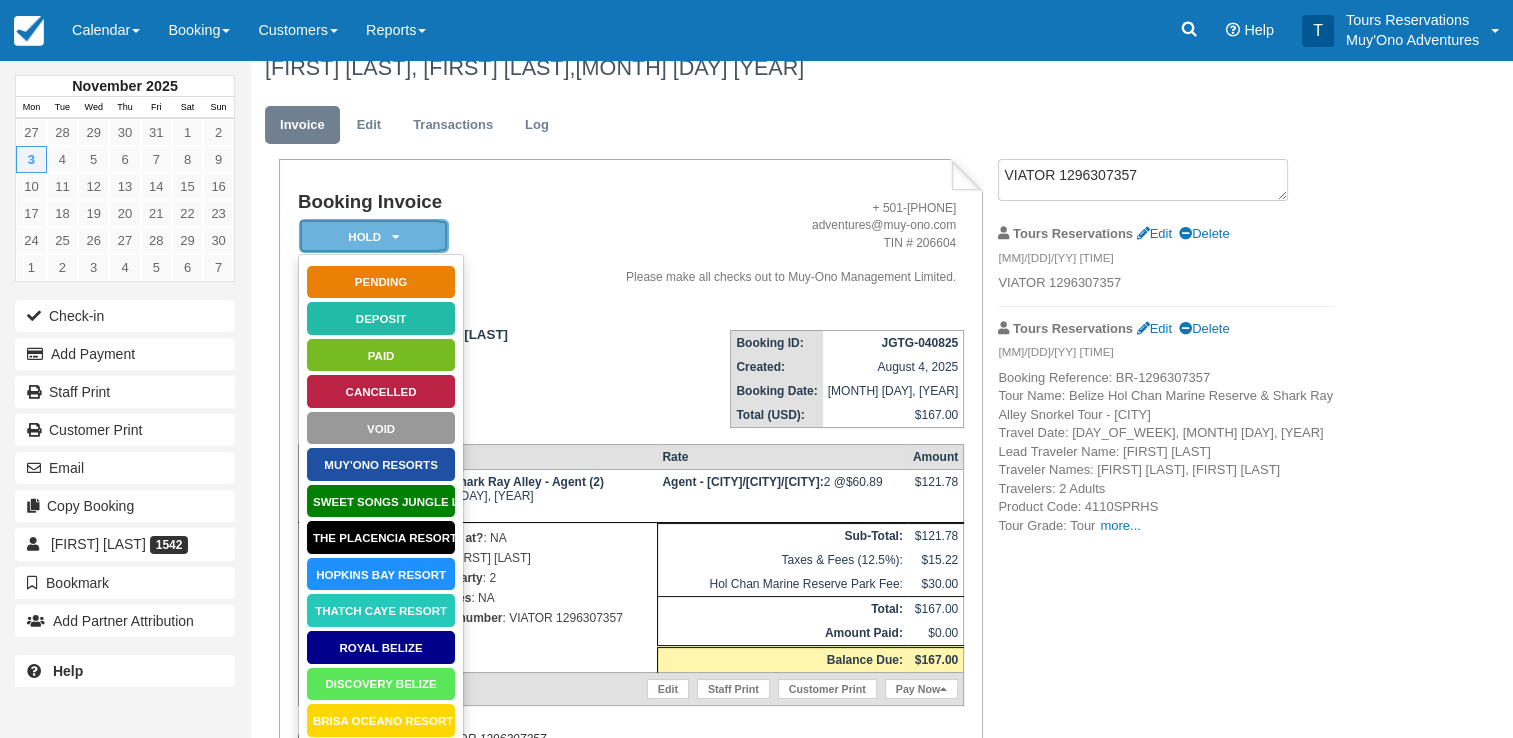 scroll, scrollTop: 215, scrollLeft: 0, axis: vertical 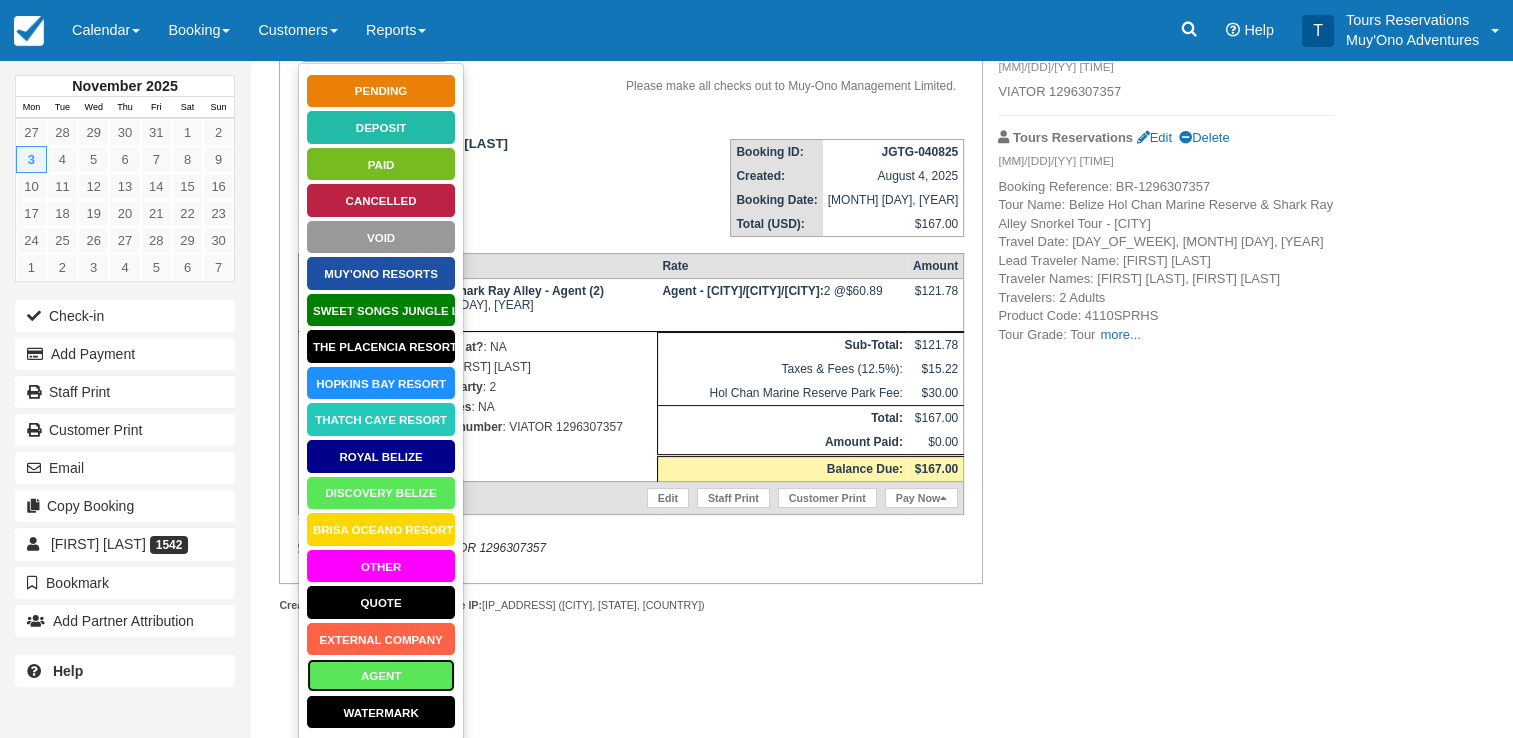 click on "AGENT" at bounding box center (381, 675) 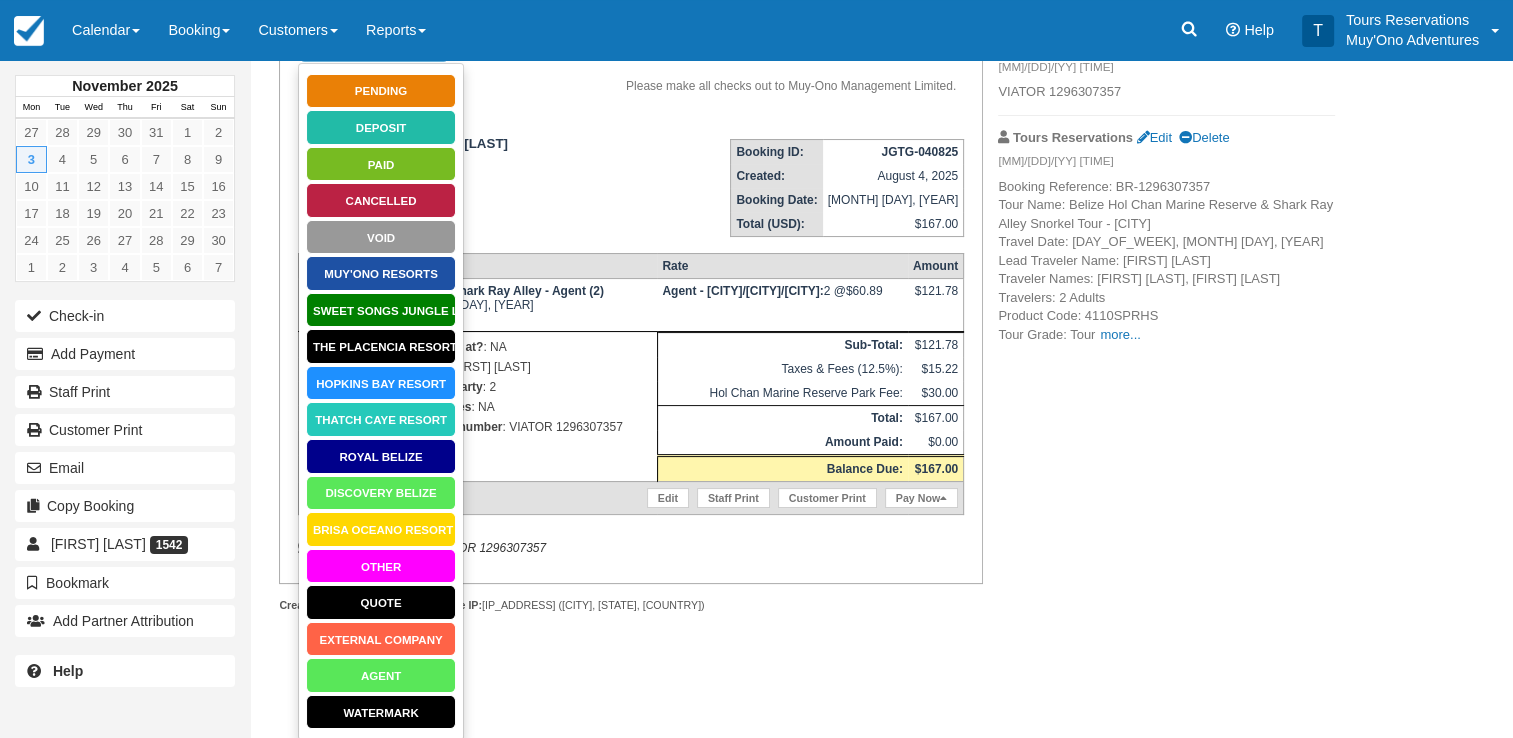 scroll, scrollTop: 147, scrollLeft: 0, axis: vertical 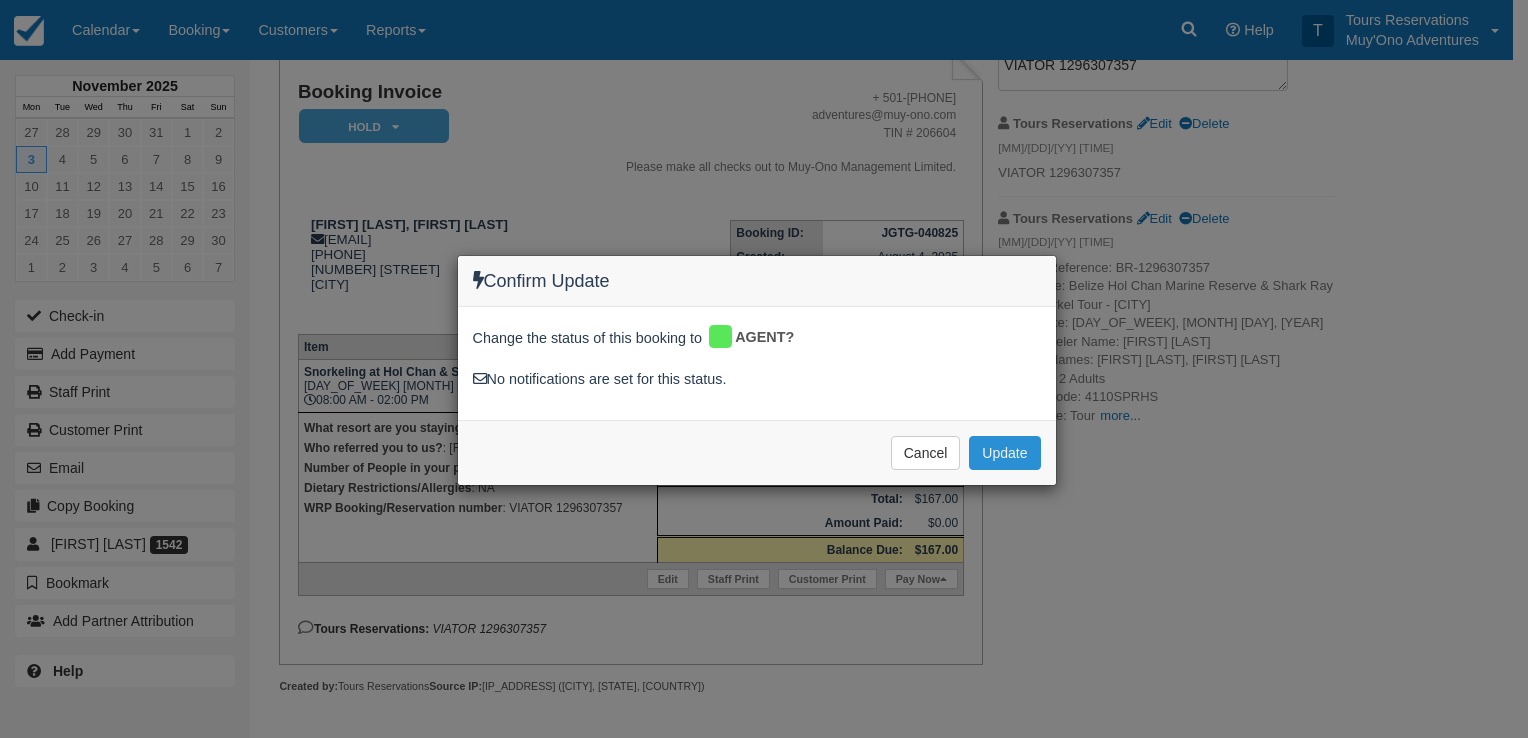 click on "Update" at bounding box center [1004, 453] 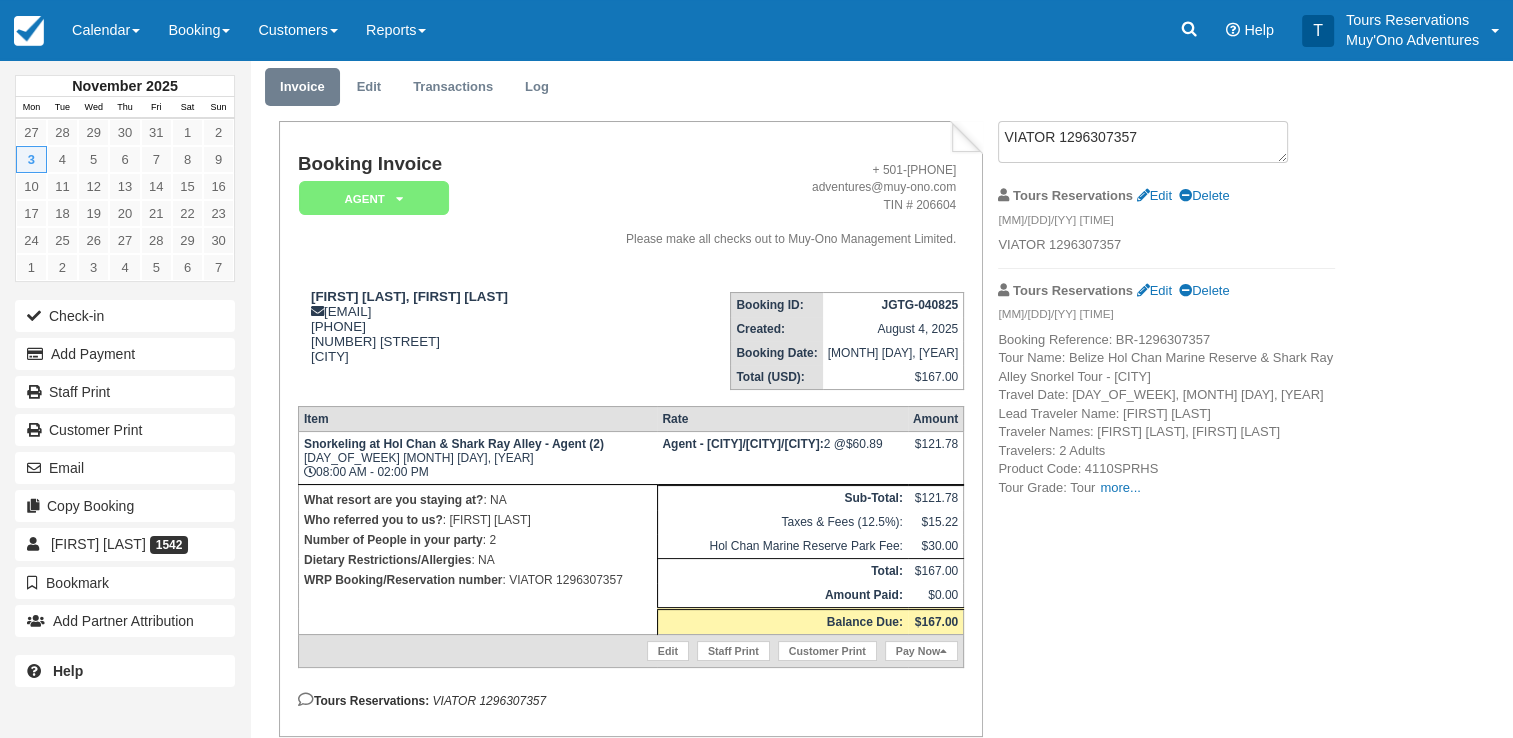 scroll, scrollTop: 0, scrollLeft: 0, axis: both 